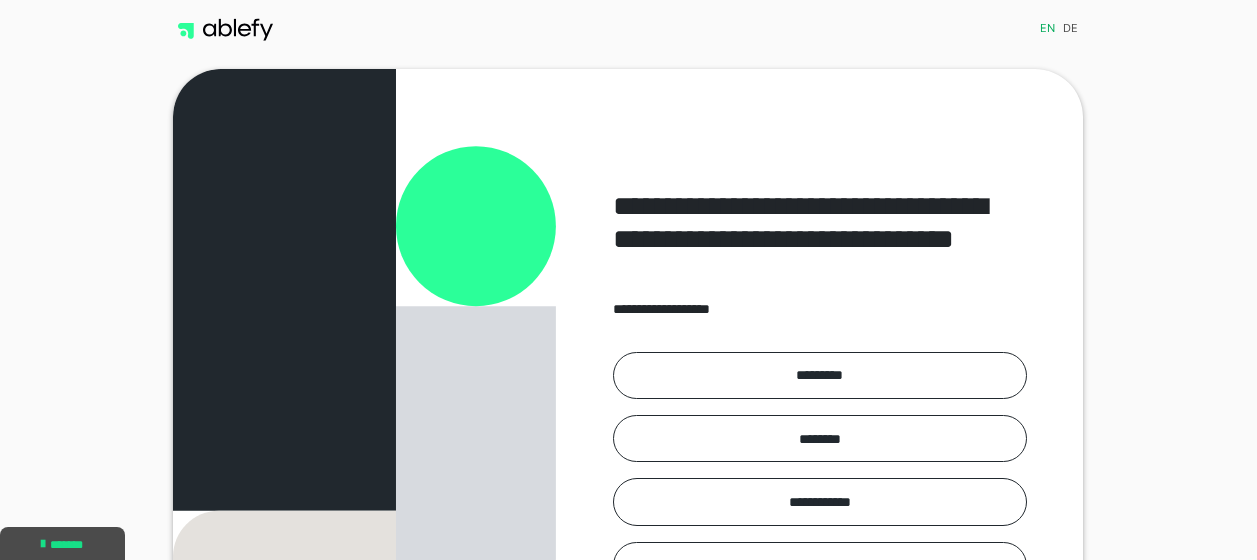 scroll, scrollTop: 0, scrollLeft: 0, axis: both 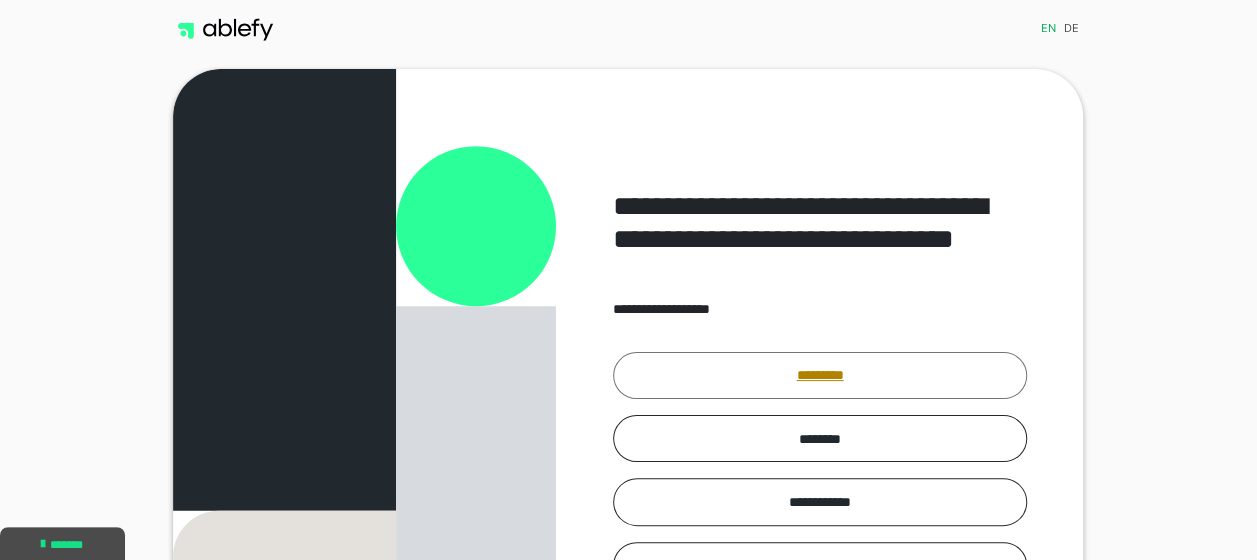 click on "*********" at bounding box center [820, 375] 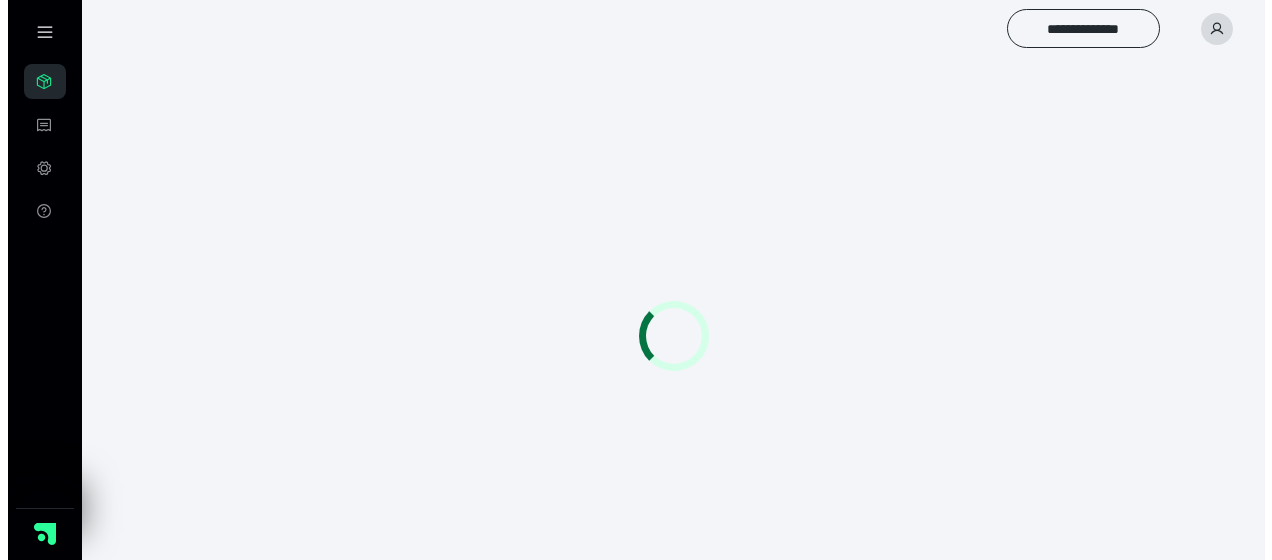 scroll, scrollTop: 0, scrollLeft: 0, axis: both 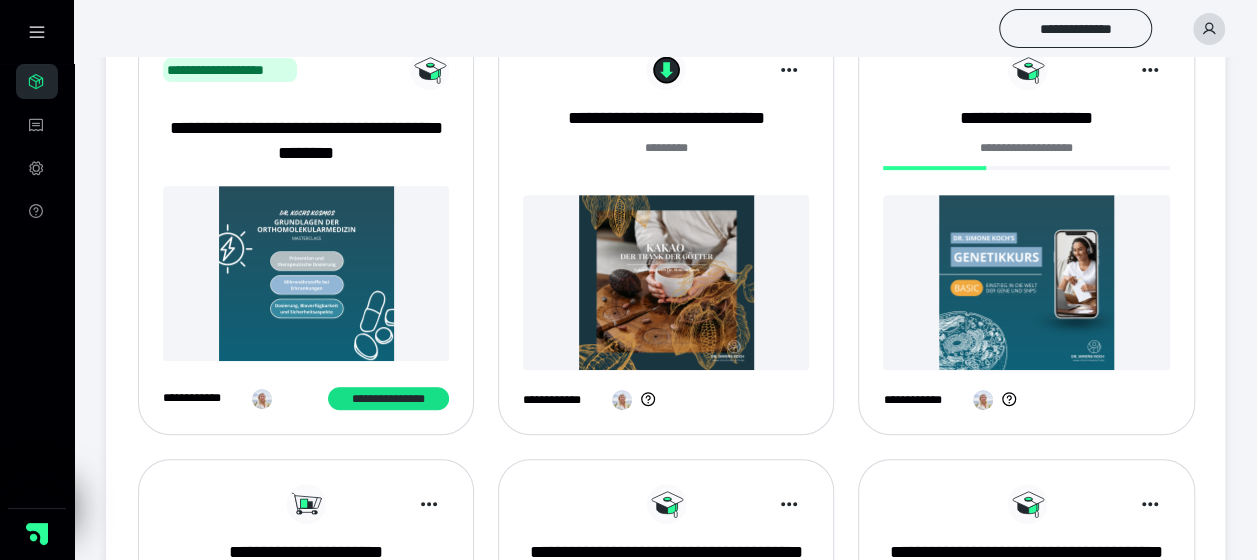click at bounding box center (1026, 282) 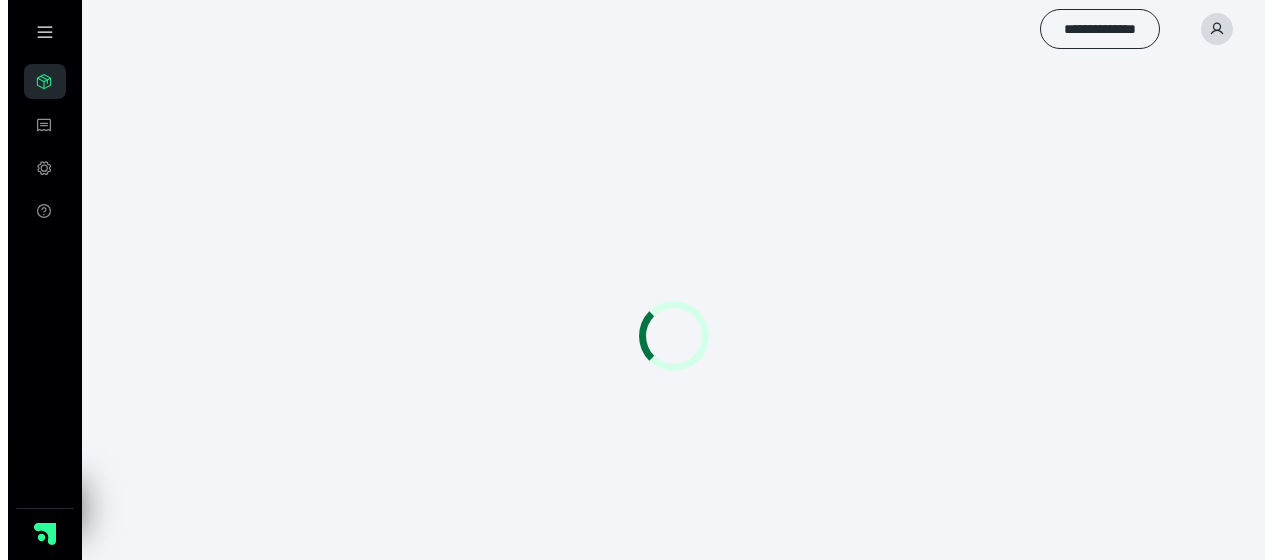 scroll, scrollTop: 0, scrollLeft: 0, axis: both 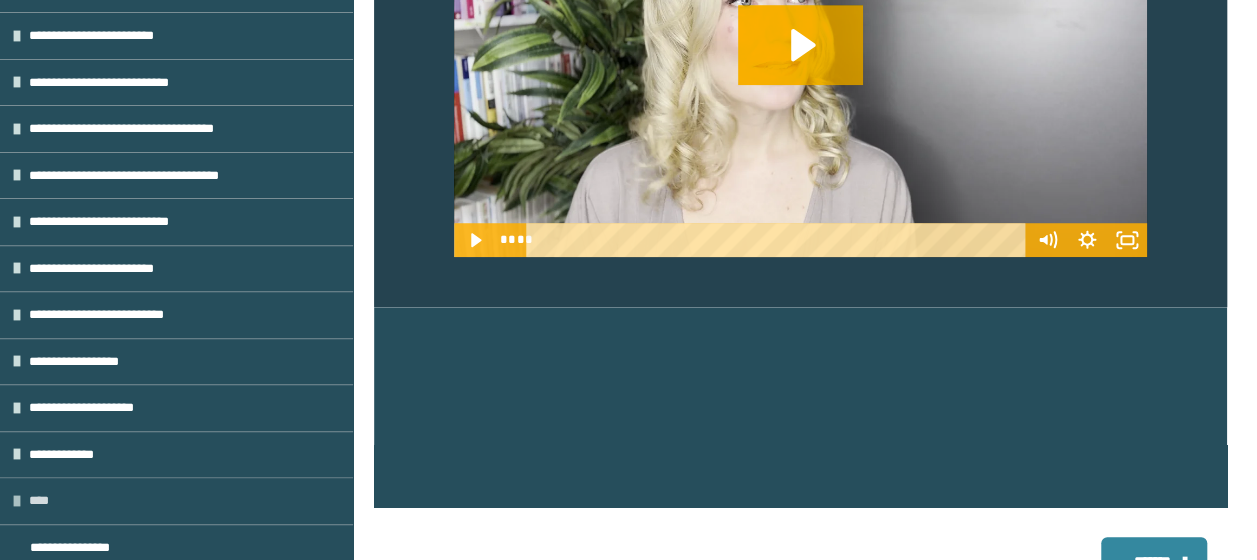 click on "****" at bounding box center [45, 501] 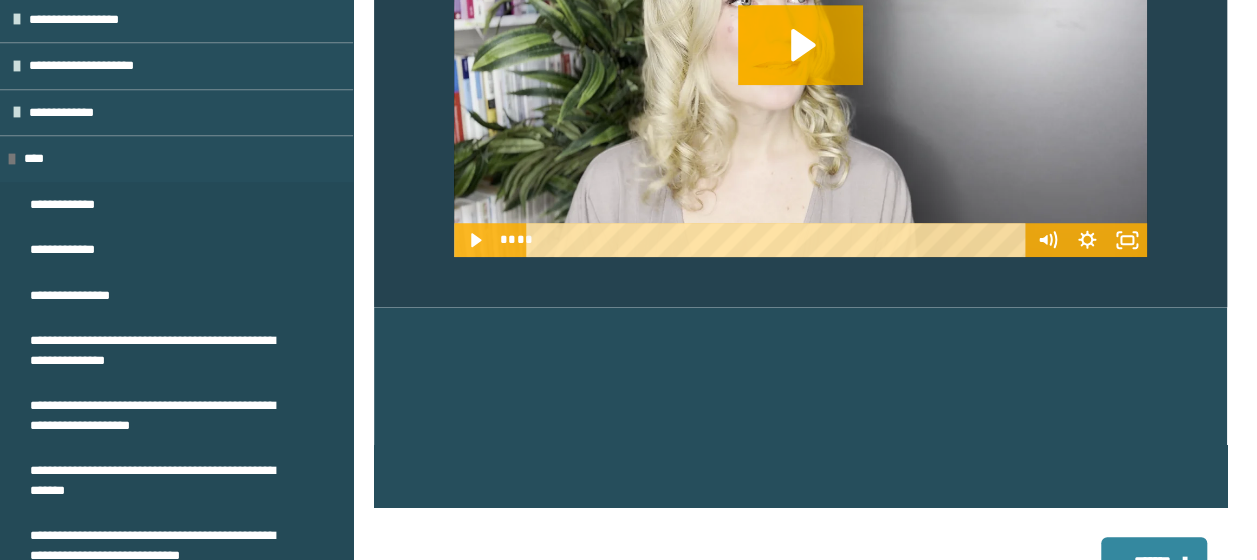 scroll, scrollTop: 578, scrollLeft: 0, axis: vertical 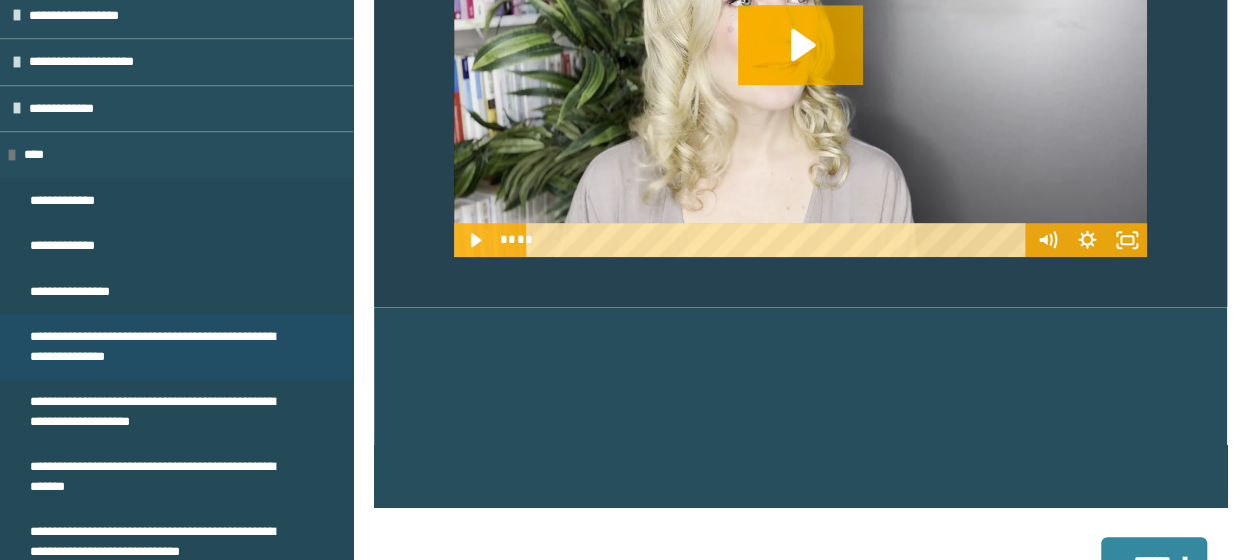 click on "**********" at bounding box center (161, 346) 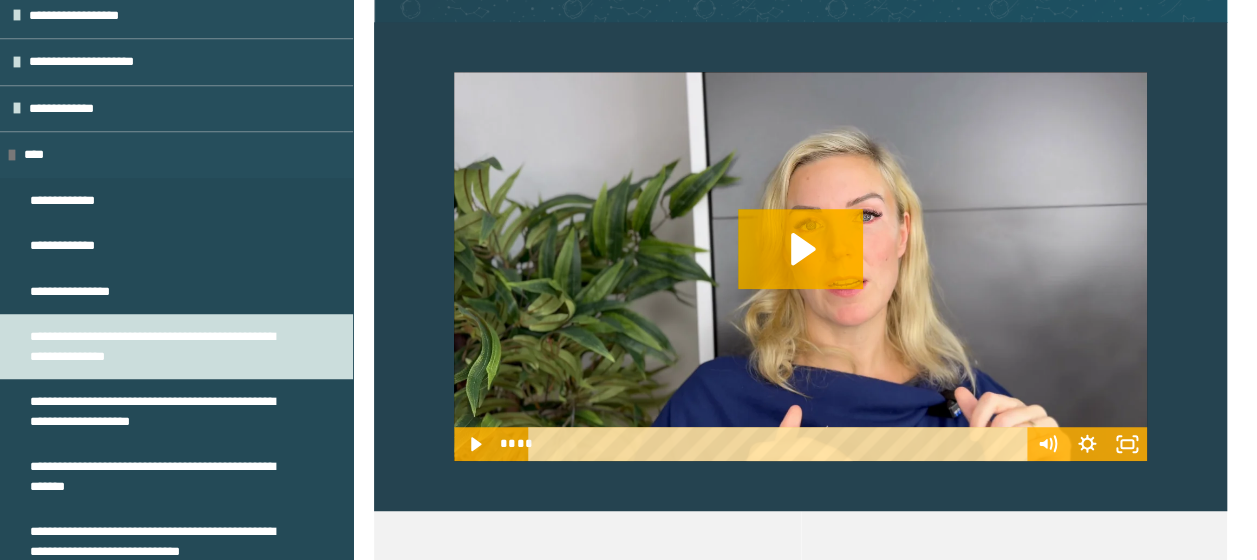 scroll, scrollTop: 559, scrollLeft: 0, axis: vertical 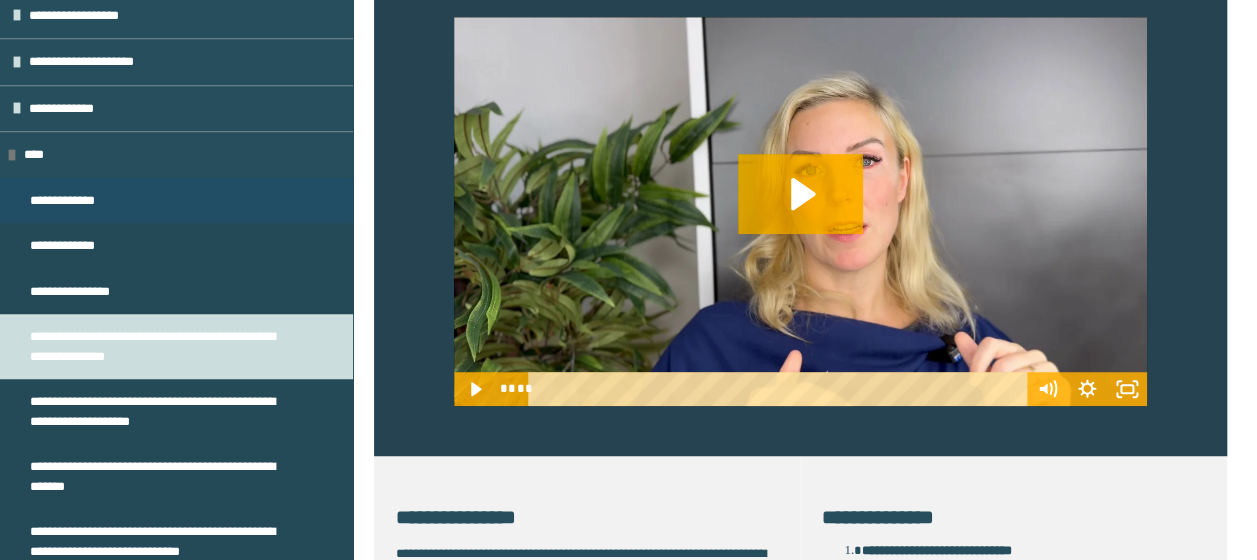 click on "**********" at bounding box center [176, 201] 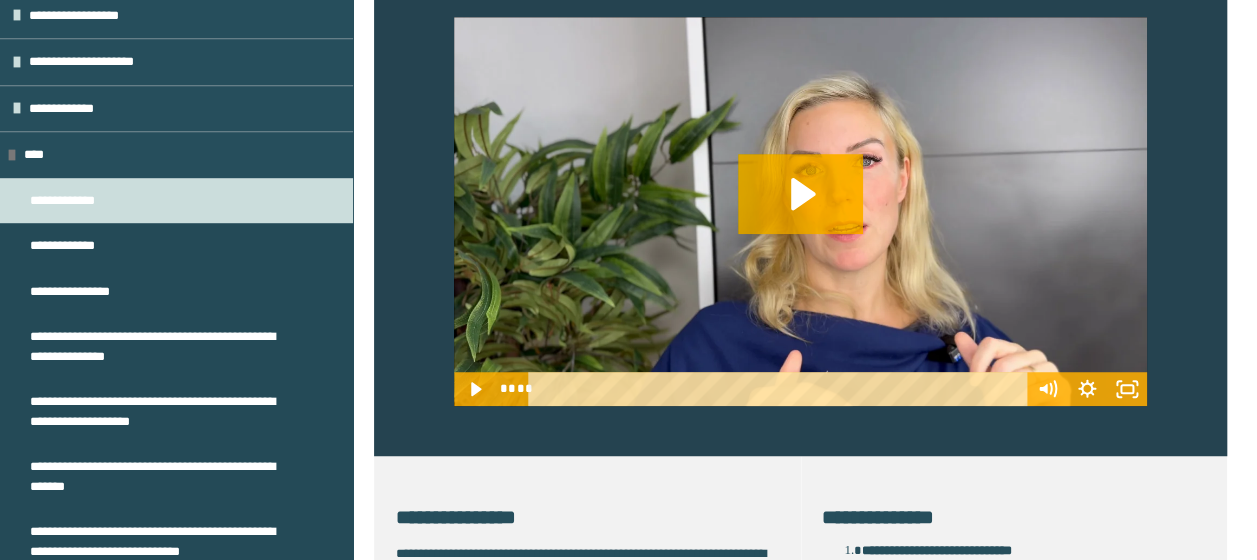 scroll, scrollTop: 270, scrollLeft: 0, axis: vertical 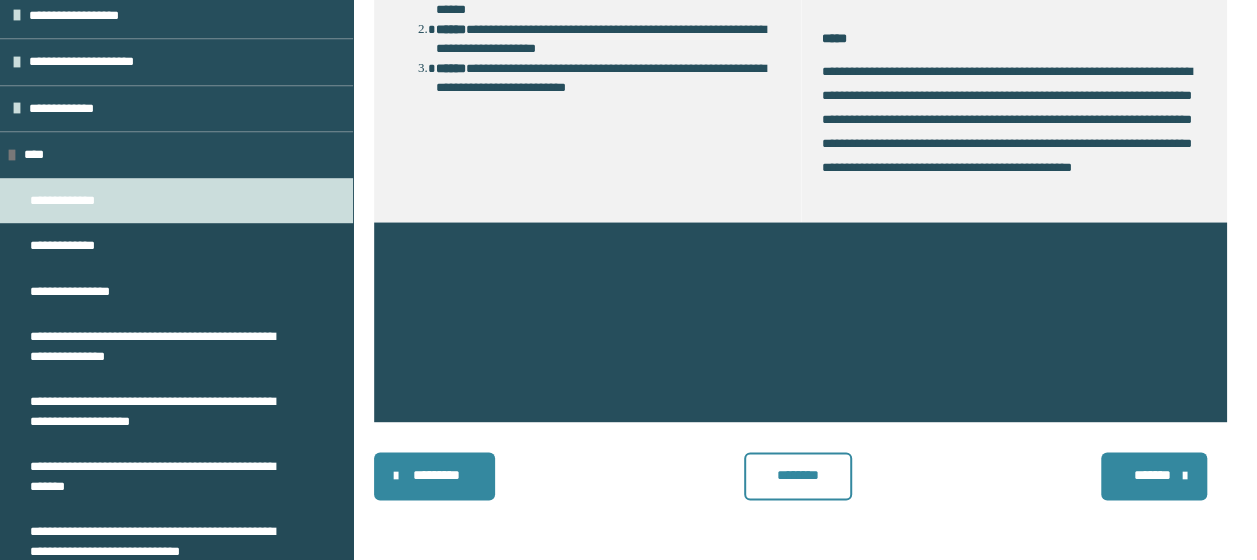 click on "********" at bounding box center (797, 475) 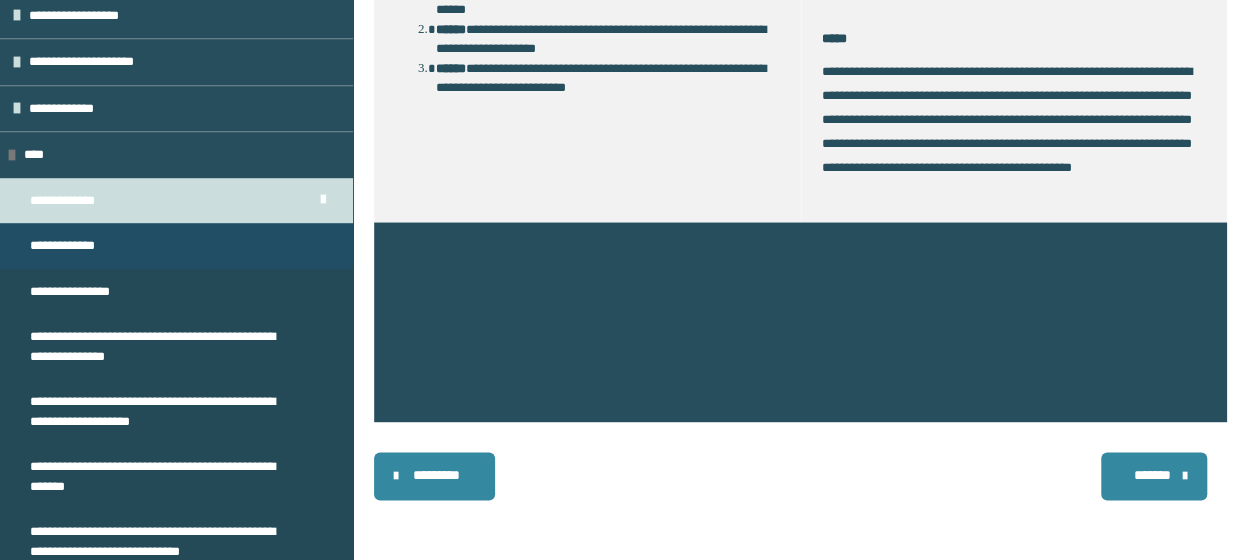 click on "**********" at bounding box center (176, 246) 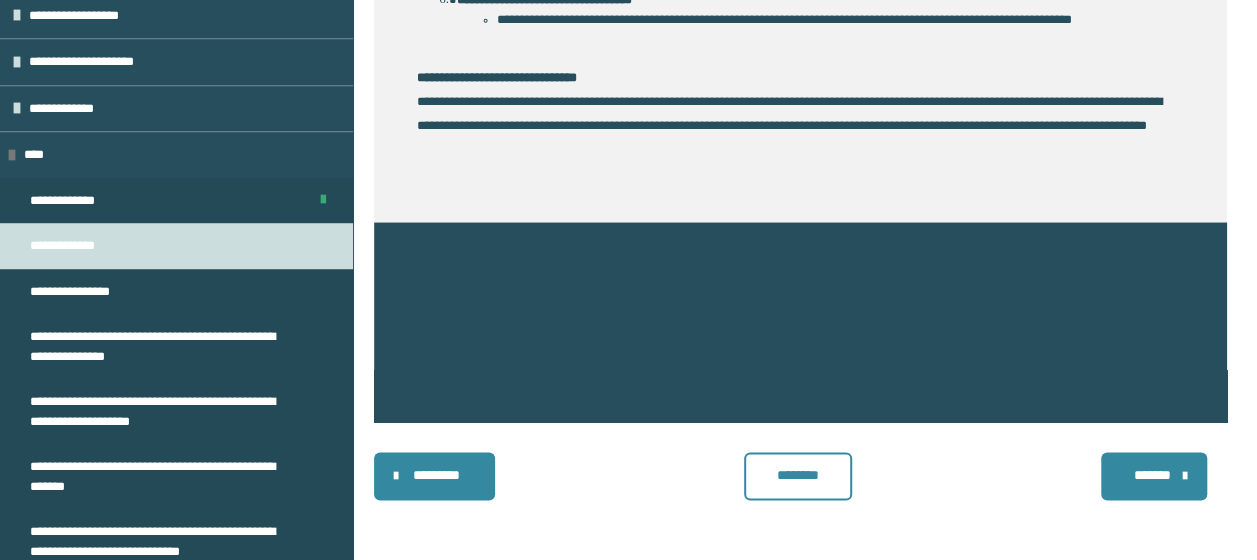 scroll, scrollTop: 1204, scrollLeft: 0, axis: vertical 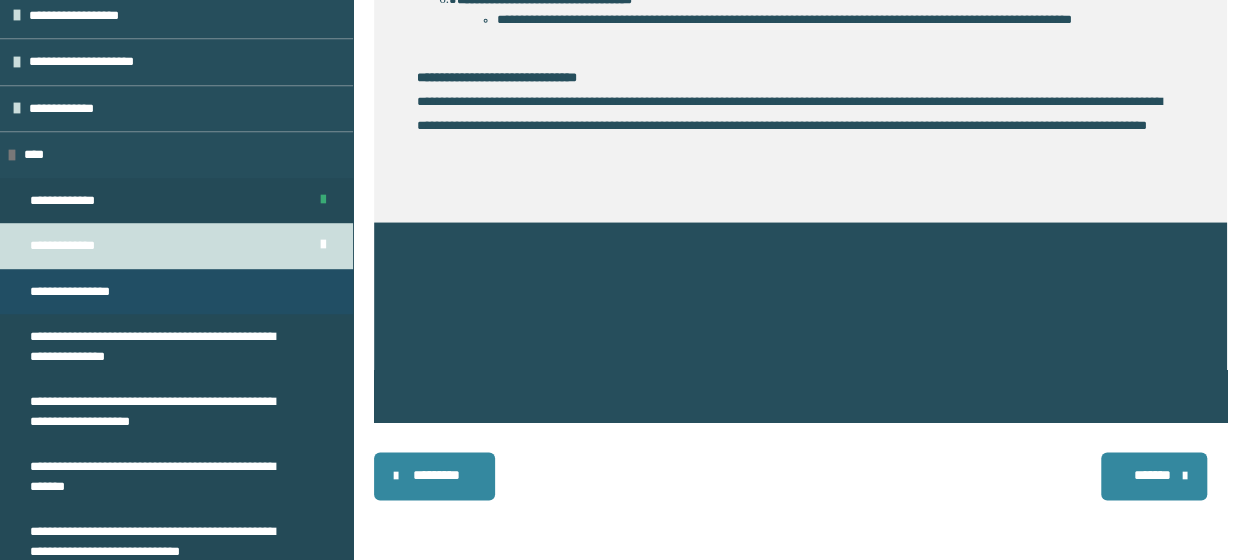 click on "**********" at bounding box center [176, 292] 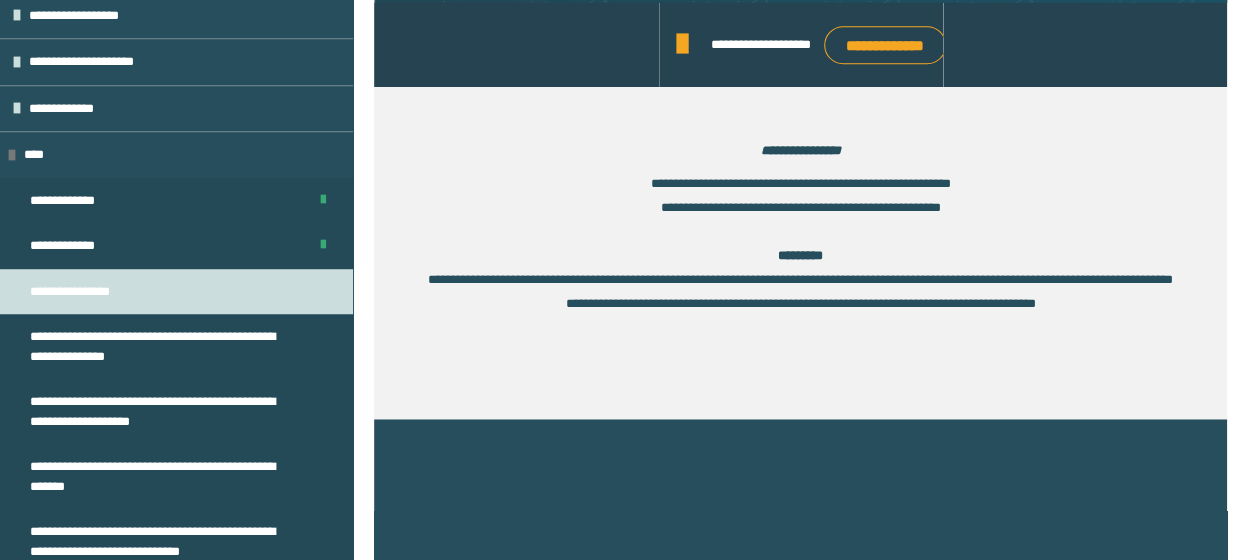 scroll, scrollTop: 748, scrollLeft: 0, axis: vertical 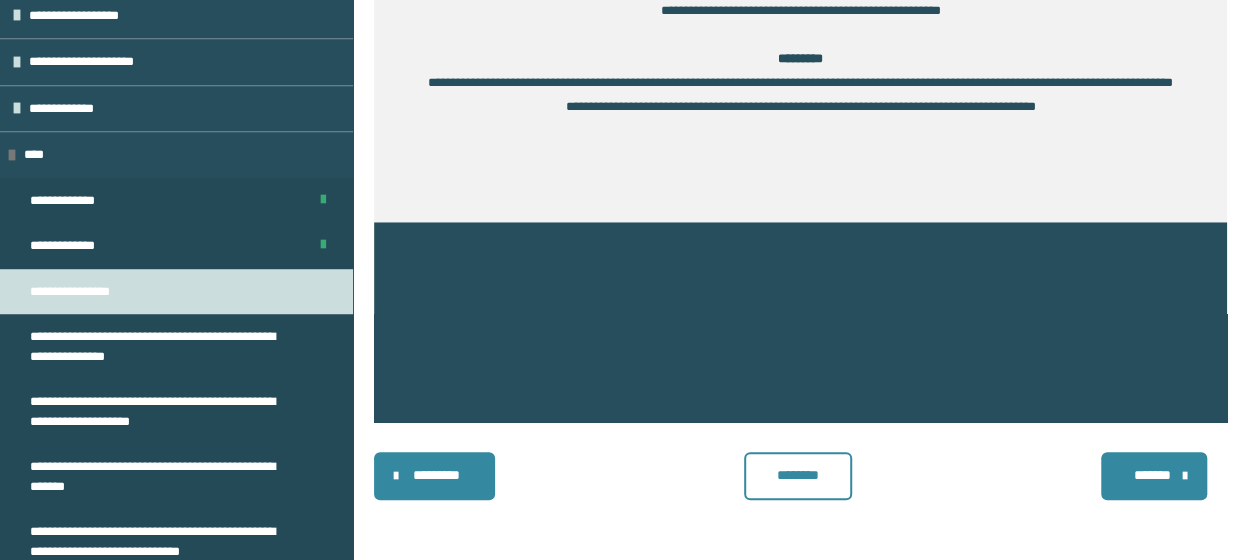 click on "********" at bounding box center (797, 476) 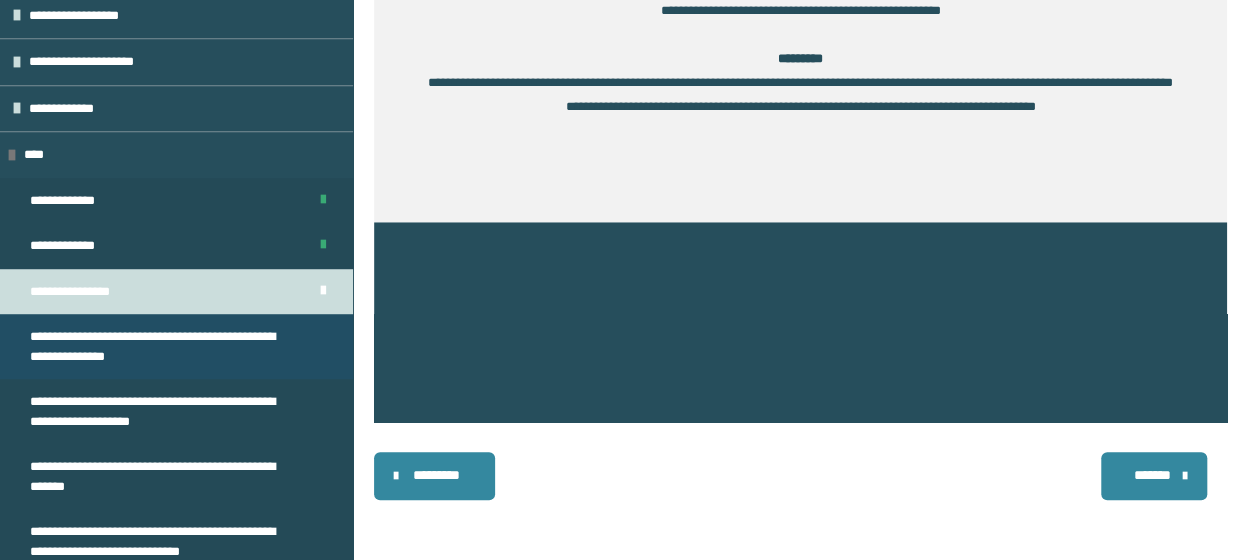 click on "**********" at bounding box center [161, 346] 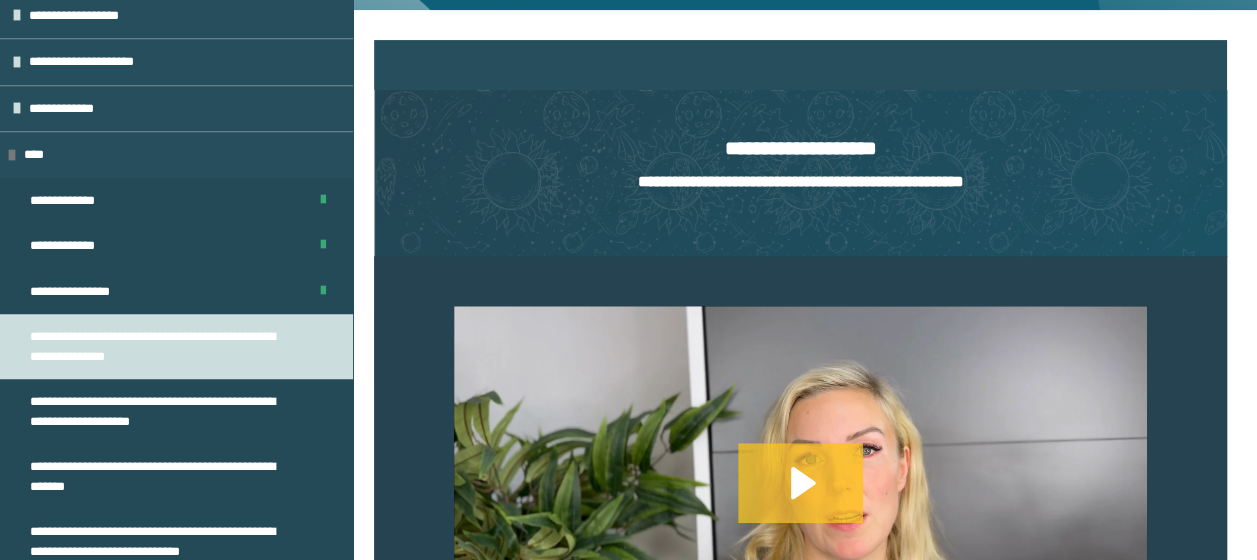 click 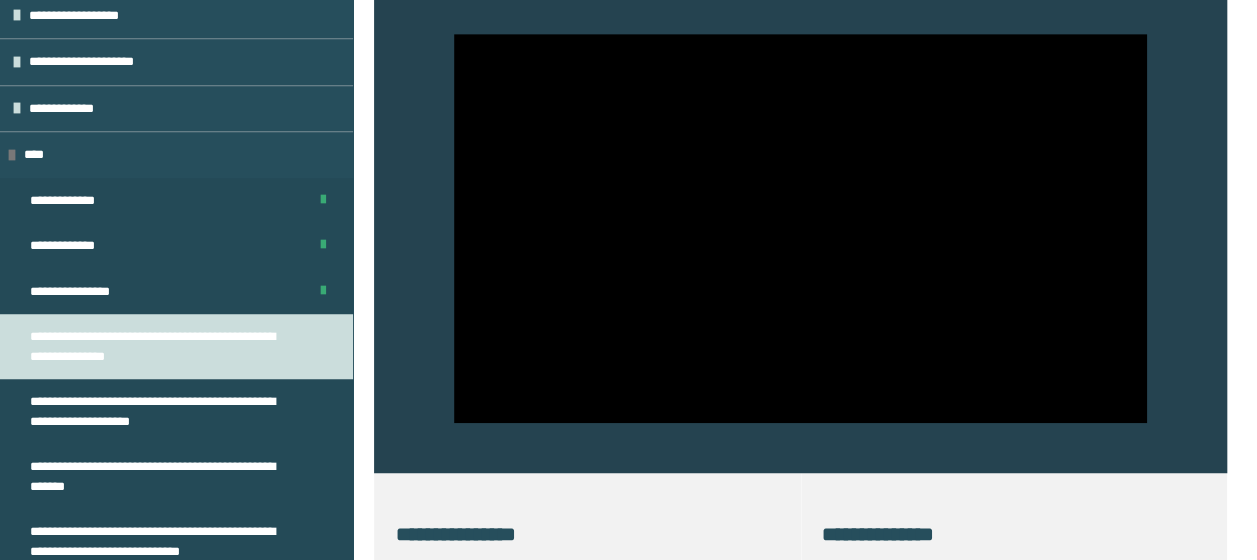 scroll, scrollTop: 545, scrollLeft: 0, axis: vertical 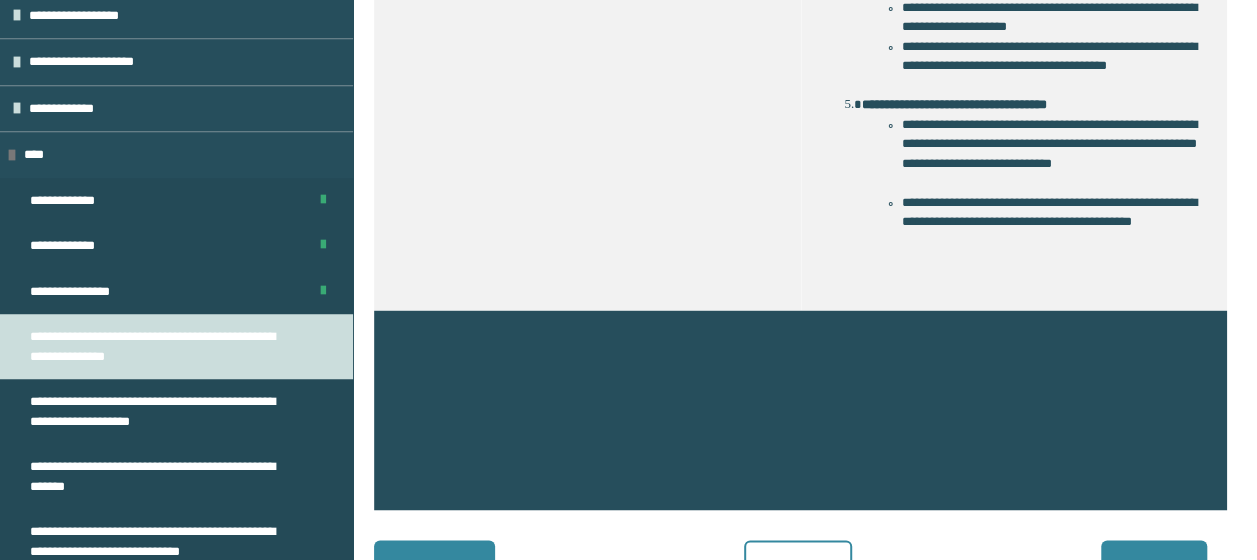 click on "********" at bounding box center [797, 563] 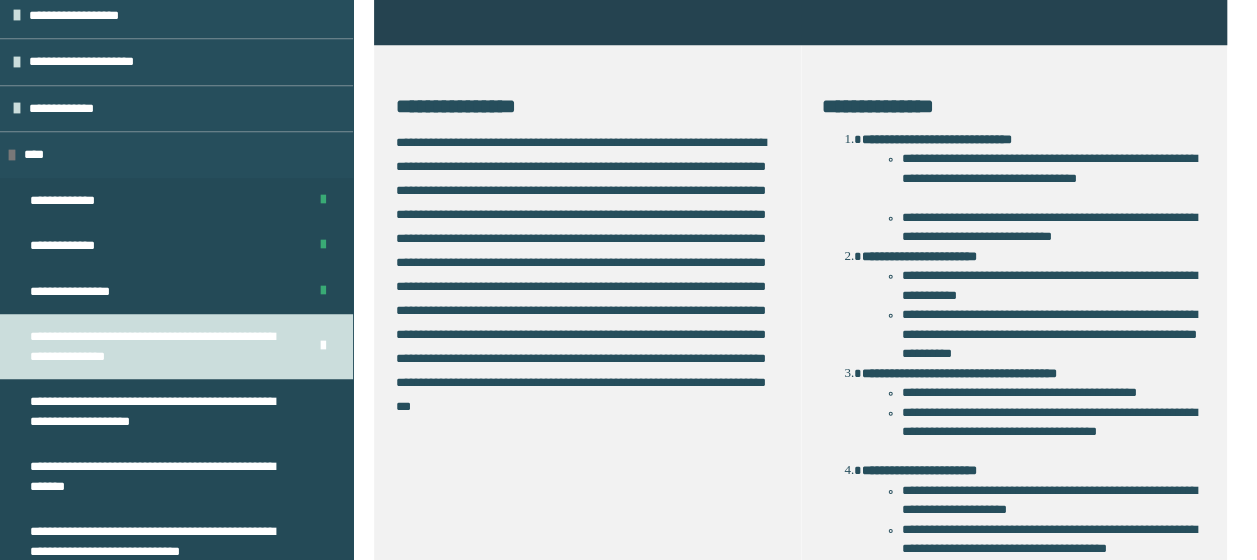 scroll, scrollTop: 973, scrollLeft: 0, axis: vertical 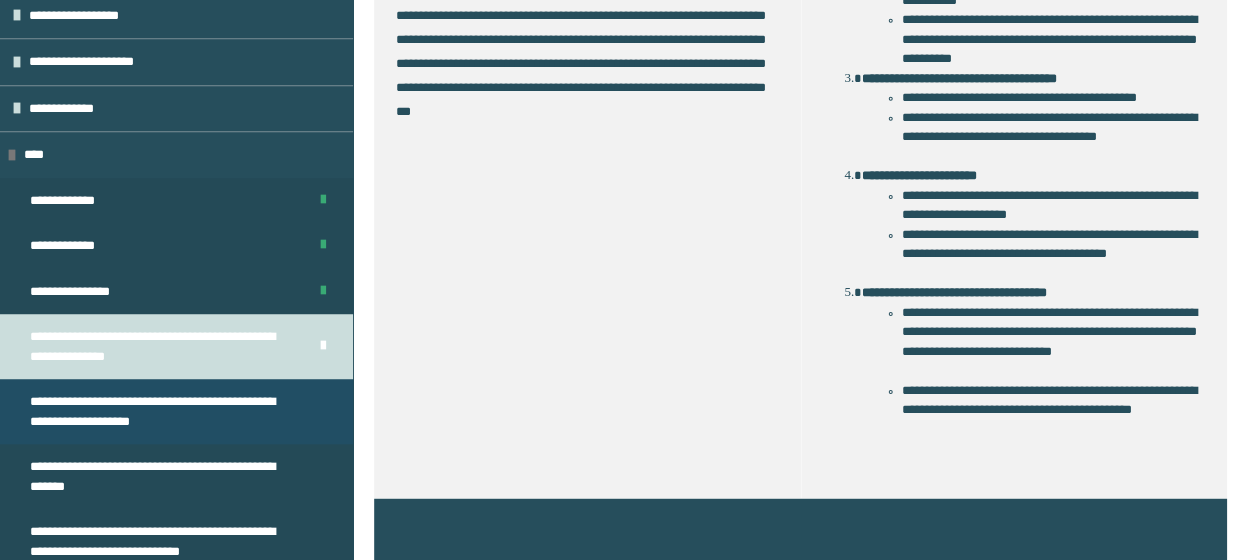 click on "**********" at bounding box center (161, 411) 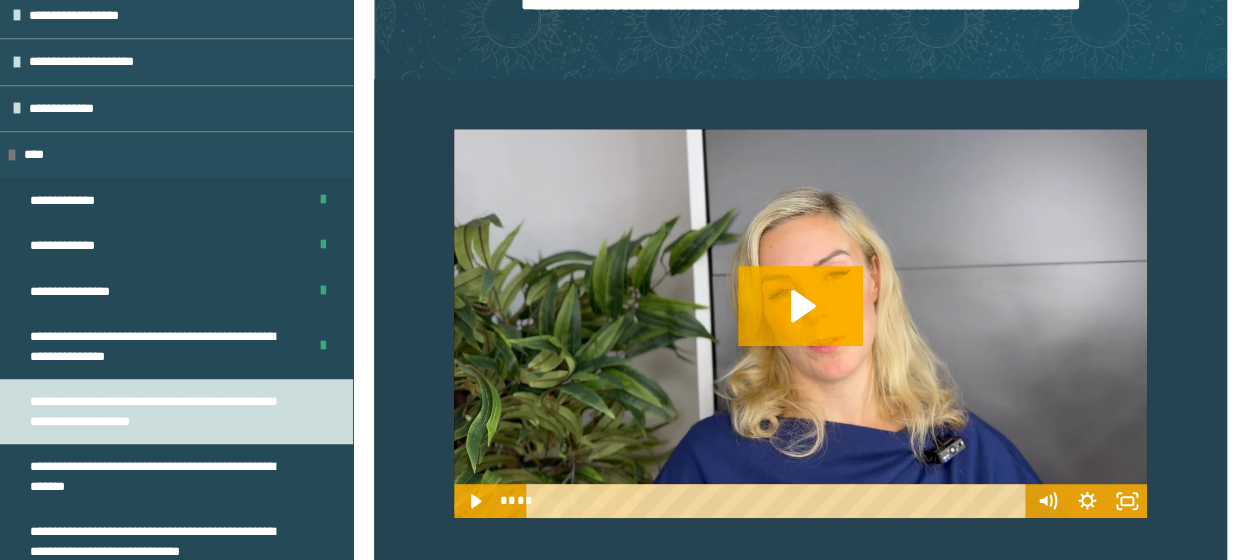 scroll, scrollTop: 452, scrollLeft: 0, axis: vertical 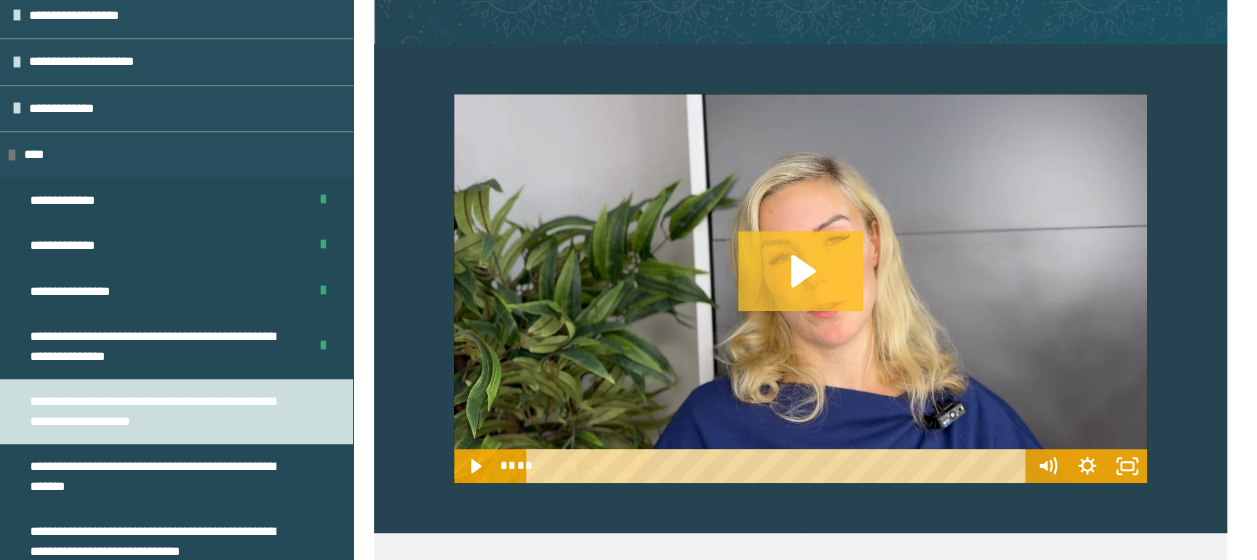 click 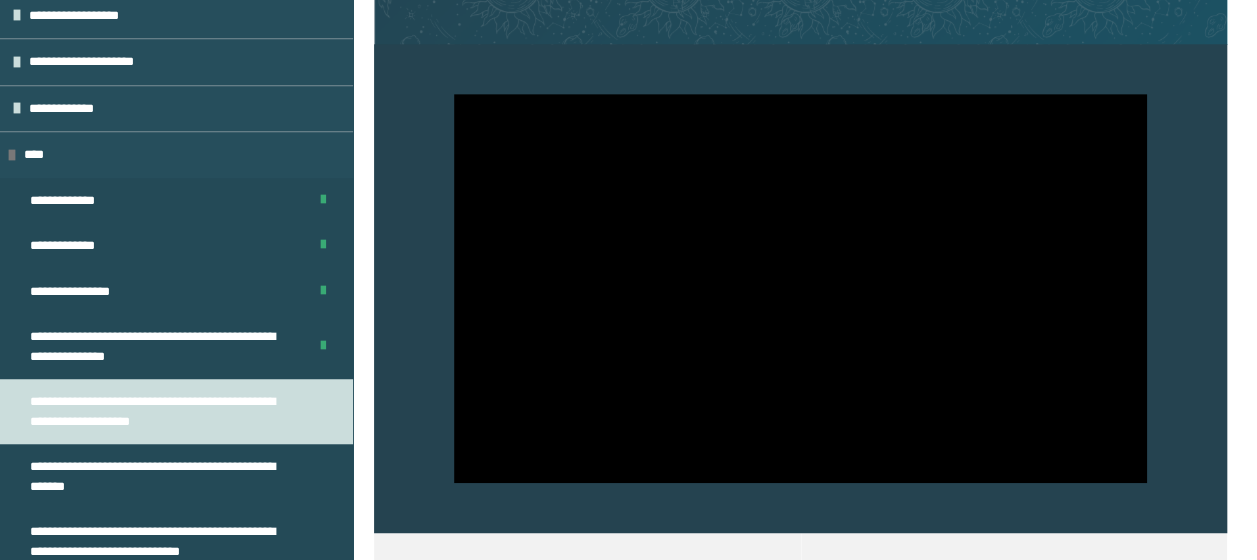 click on "**********" at bounding box center [628, 782] 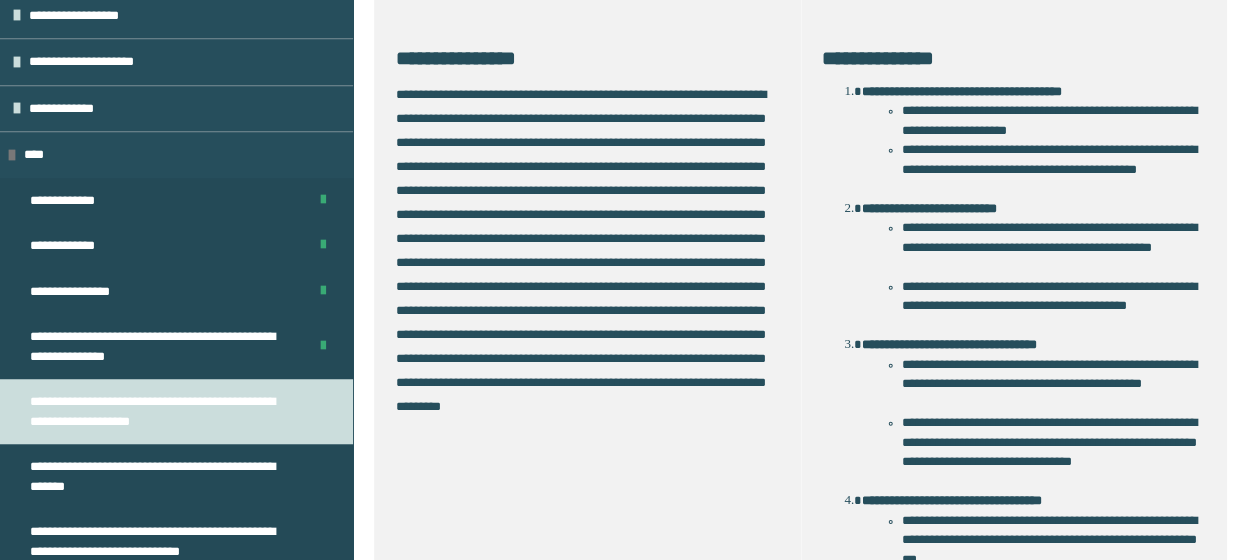 scroll, scrollTop: 997, scrollLeft: 0, axis: vertical 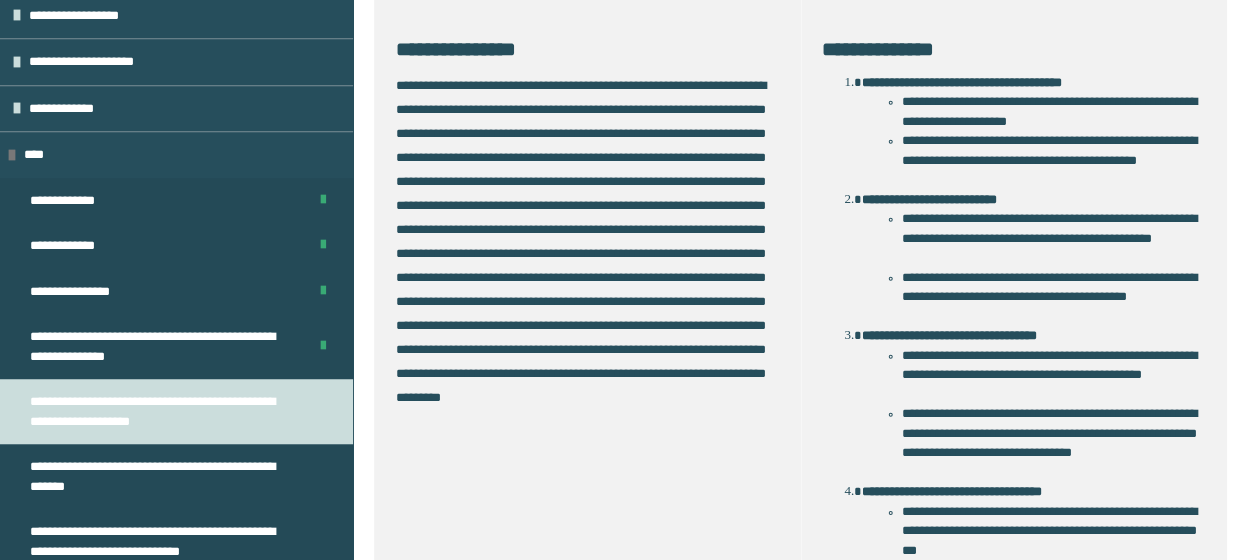 click on "**********" at bounding box center [628, 237] 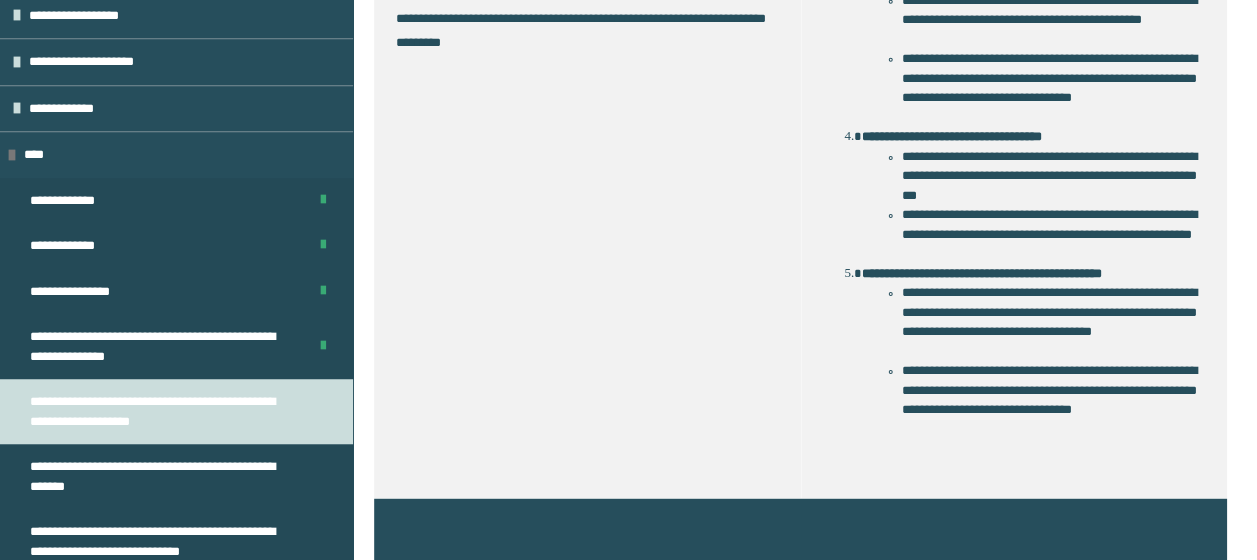 scroll, scrollTop: 1346, scrollLeft: 0, axis: vertical 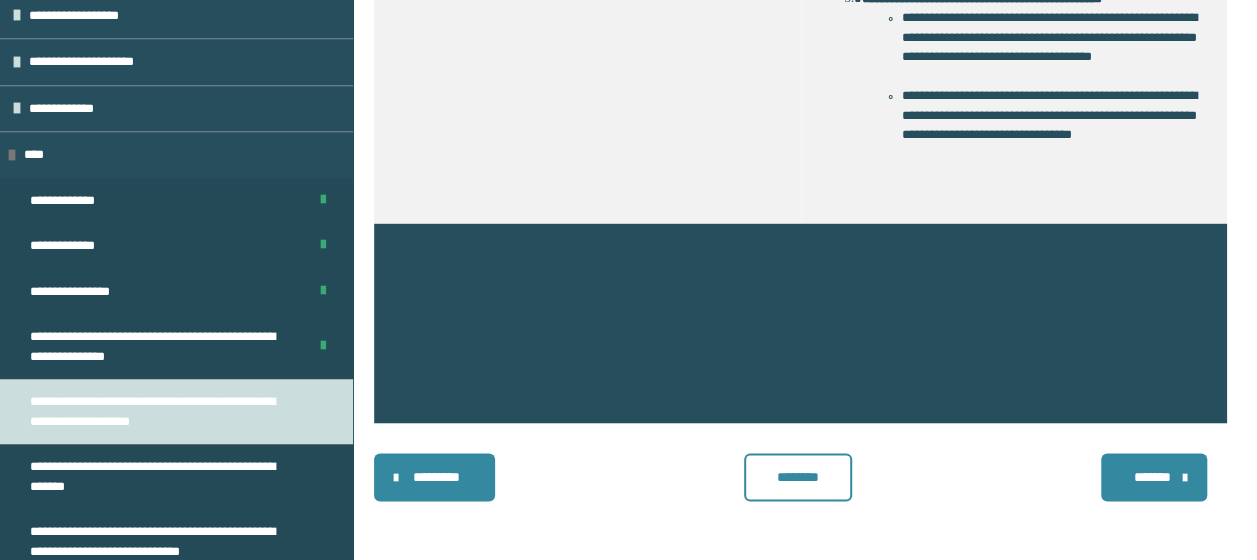 click on "********" at bounding box center (797, 477) 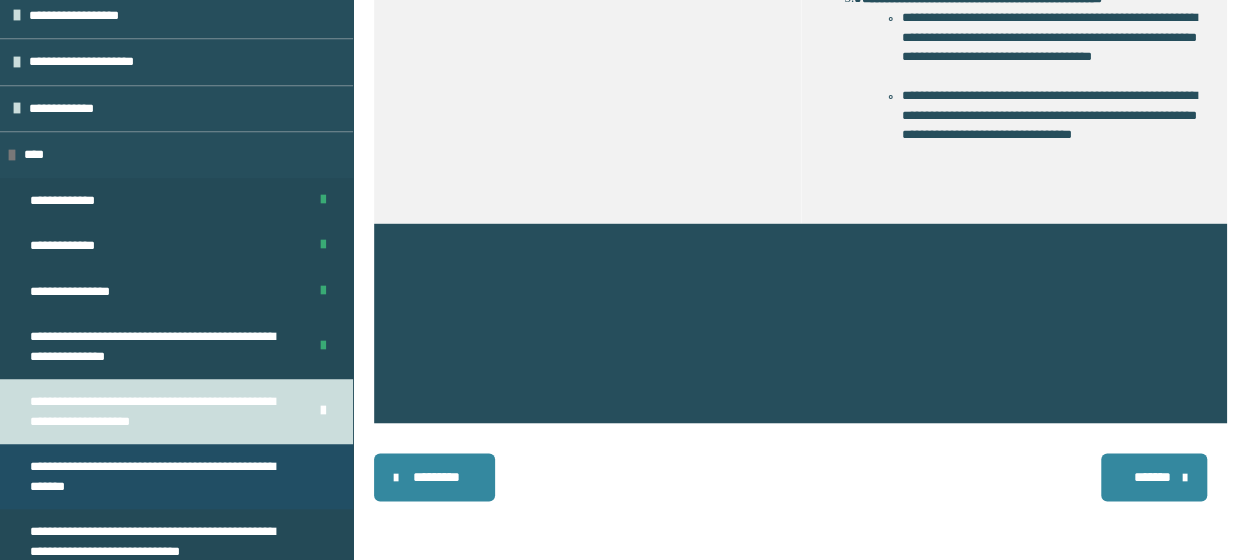click on "**********" at bounding box center (161, 476) 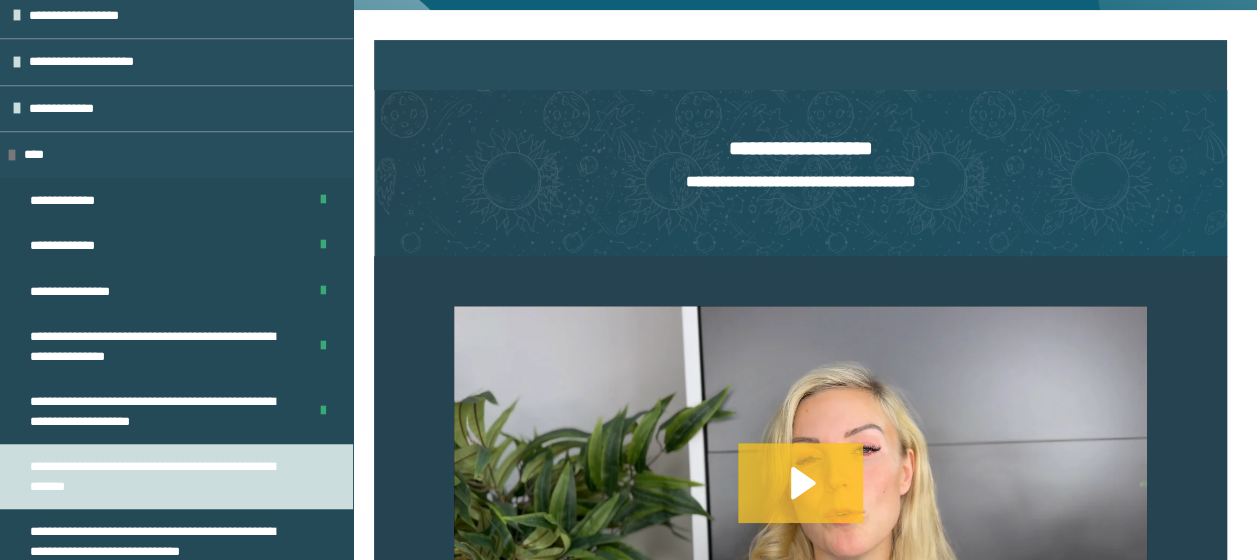 click 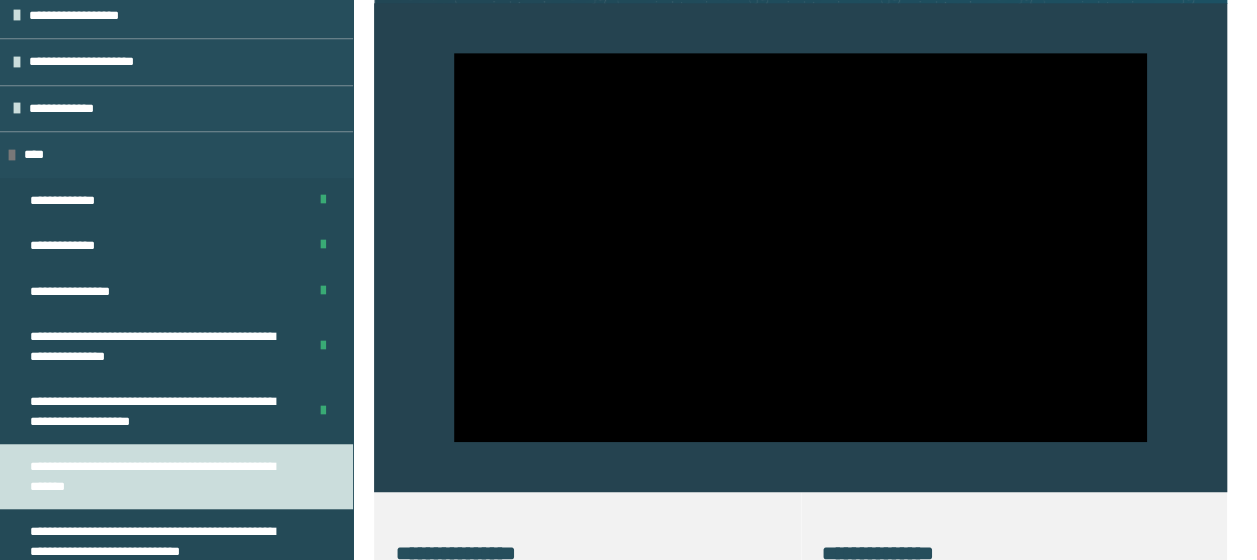 scroll, scrollTop: 520, scrollLeft: 0, axis: vertical 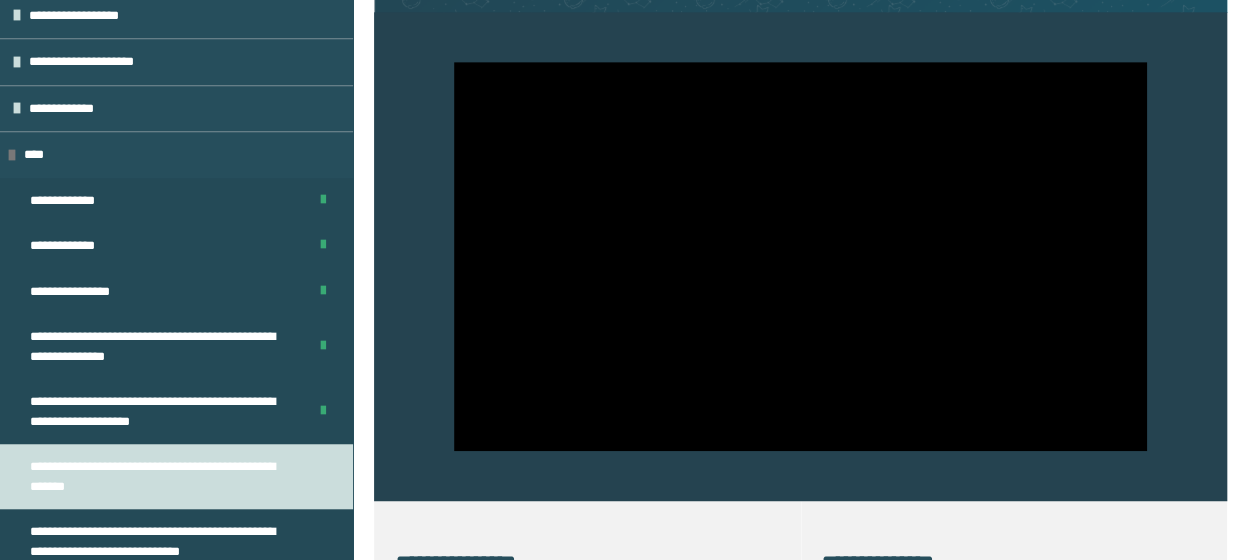 click on "**********" at bounding box center (628, 725) 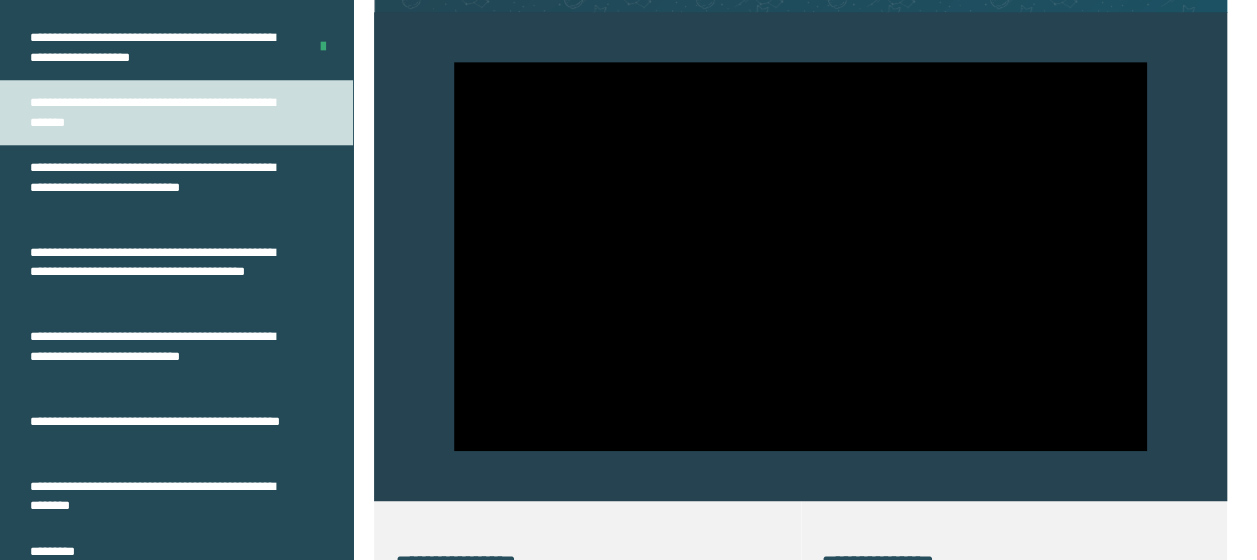 scroll, scrollTop: 934, scrollLeft: 0, axis: vertical 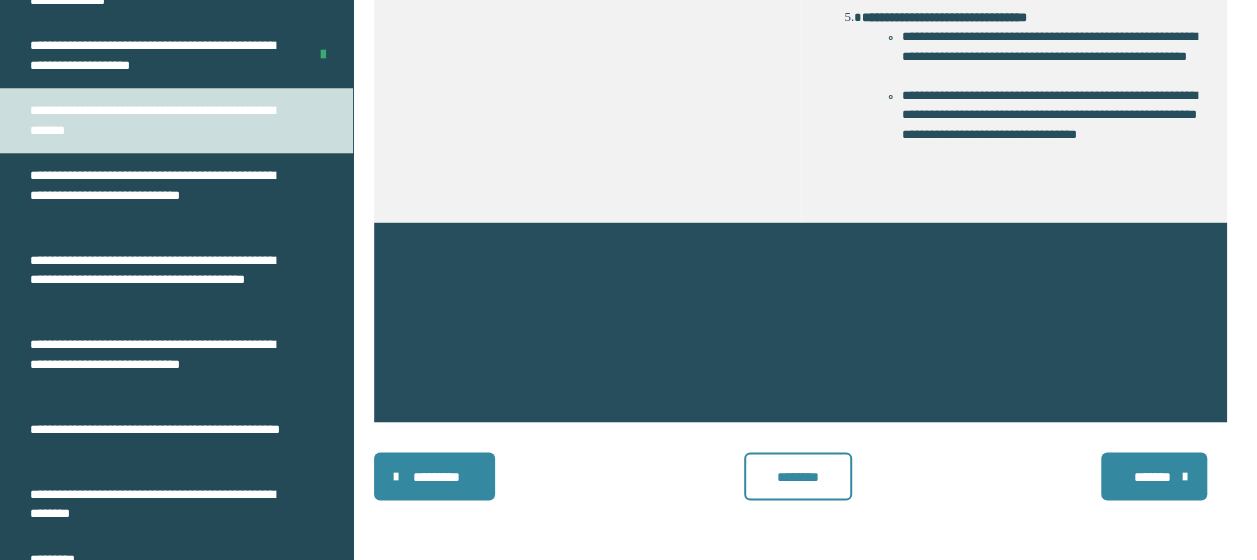 click on "********" at bounding box center [797, 476] 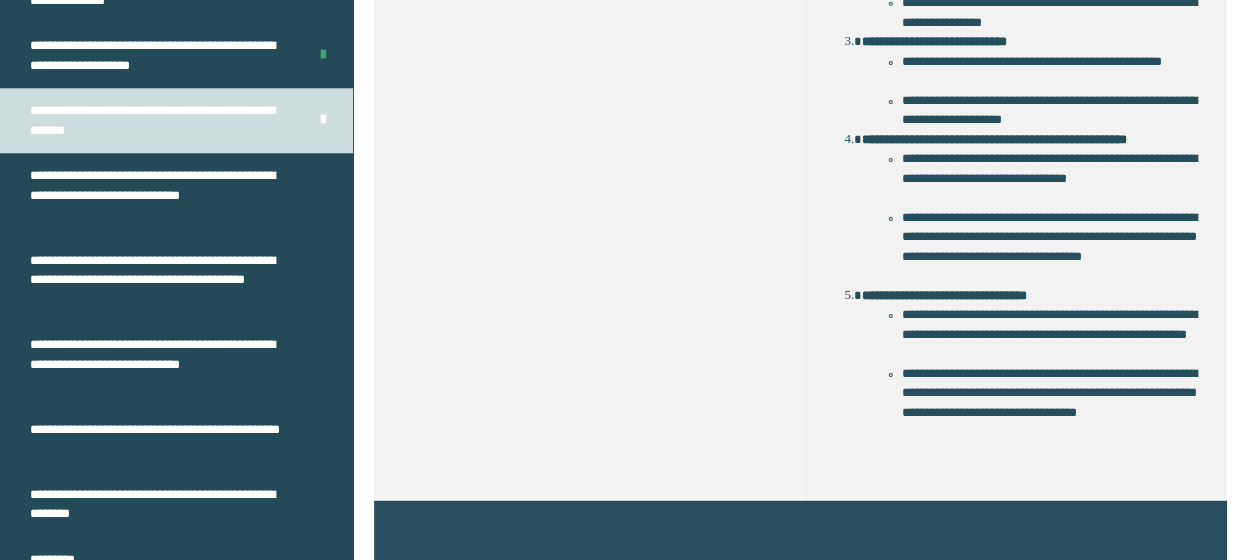 scroll, scrollTop: 1366, scrollLeft: 0, axis: vertical 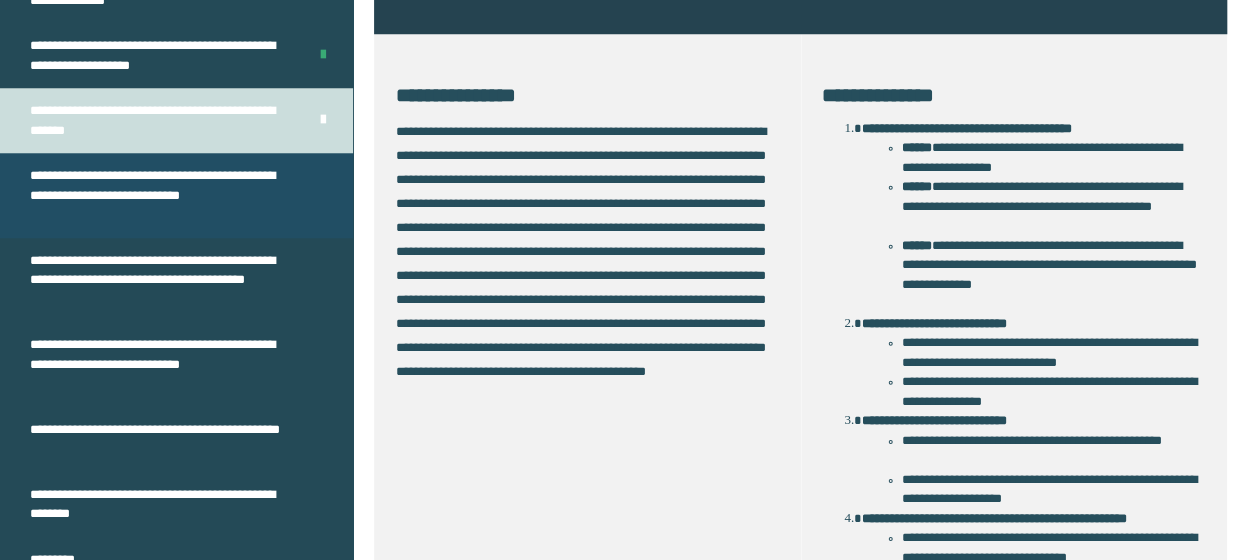 click on "**********" at bounding box center [161, 195] 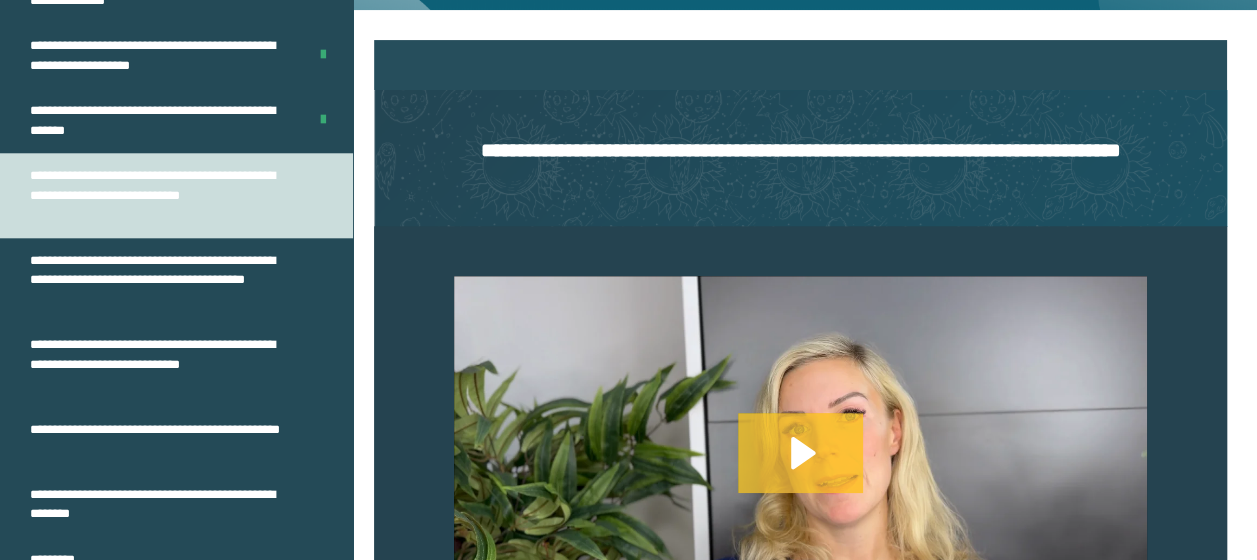click 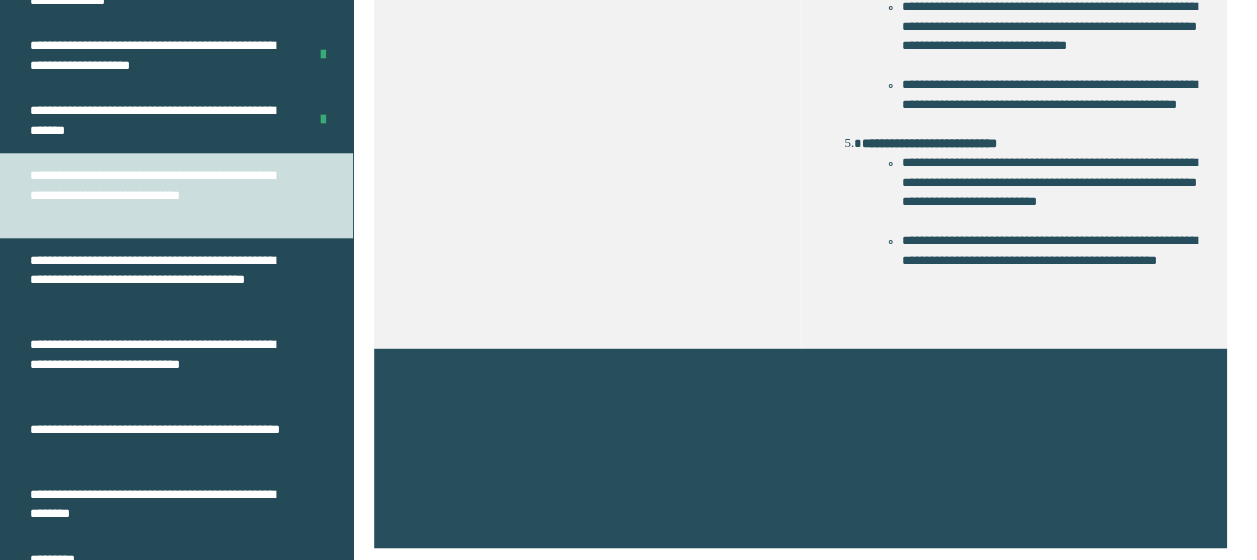 scroll, scrollTop: 1716, scrollLeft: 0, axis: vertical 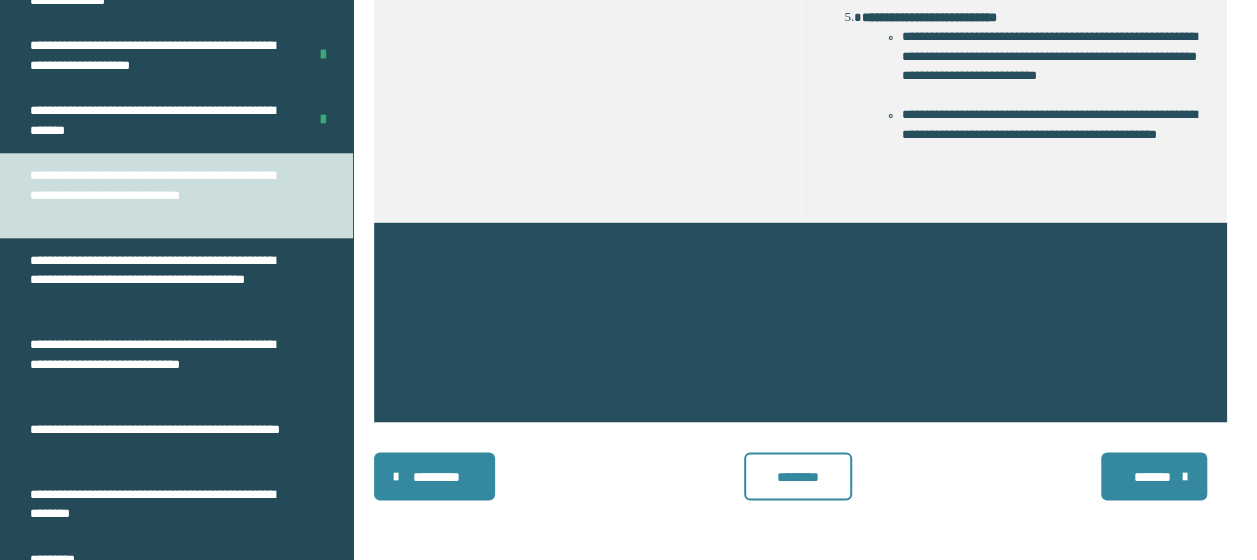 click on "********" at bounding box center (797, 476) 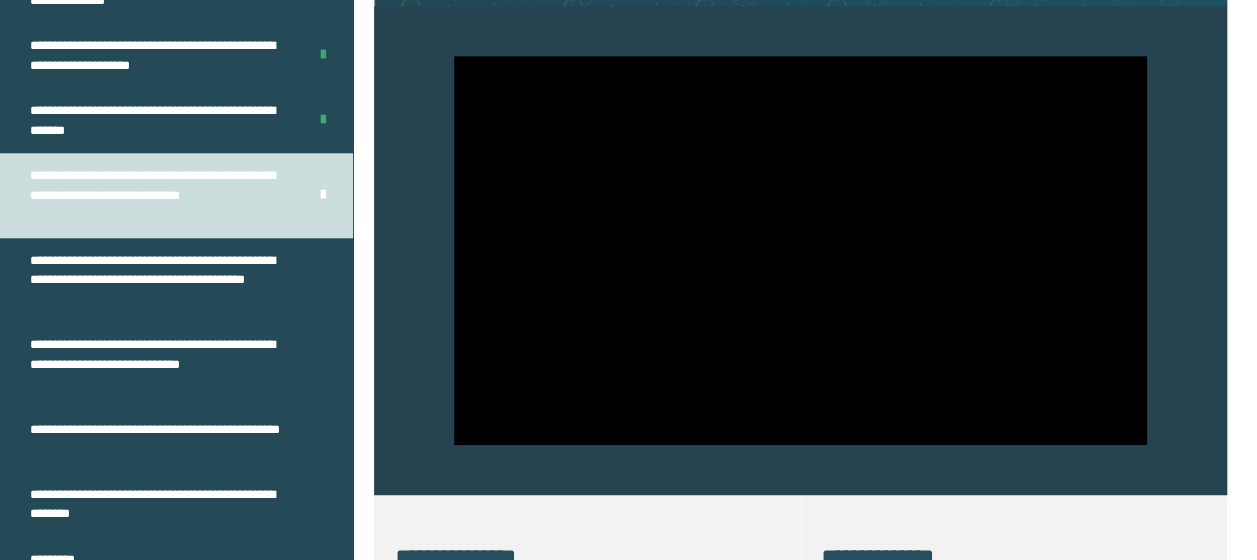 scroll, scrollTop: 499, scrollLeft: 0, axis: vertical 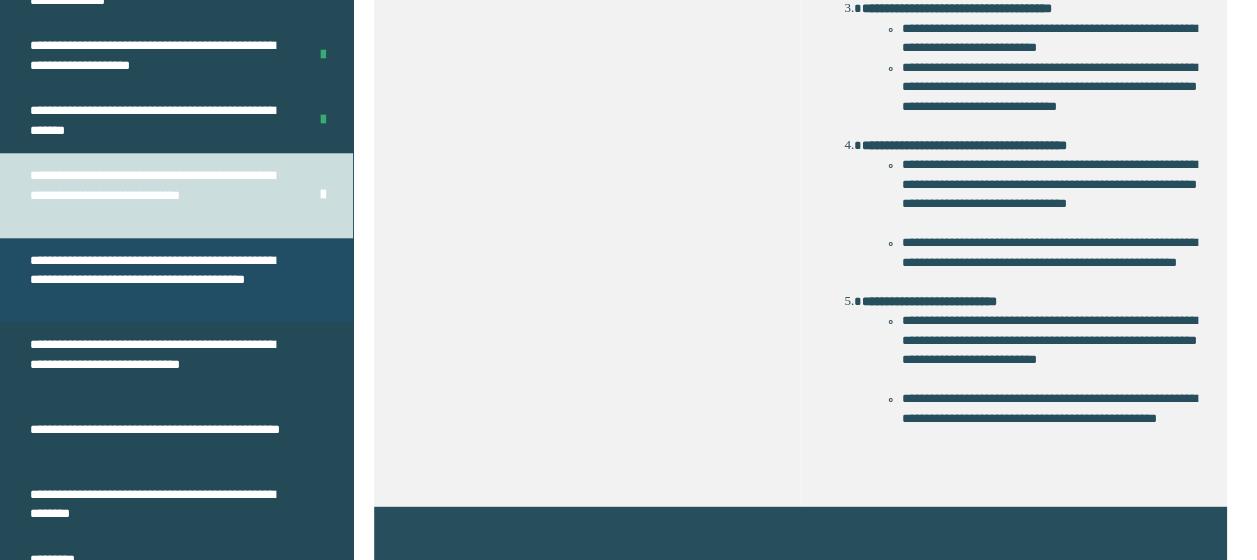 click on "**********" at bounding box center (161, 280) 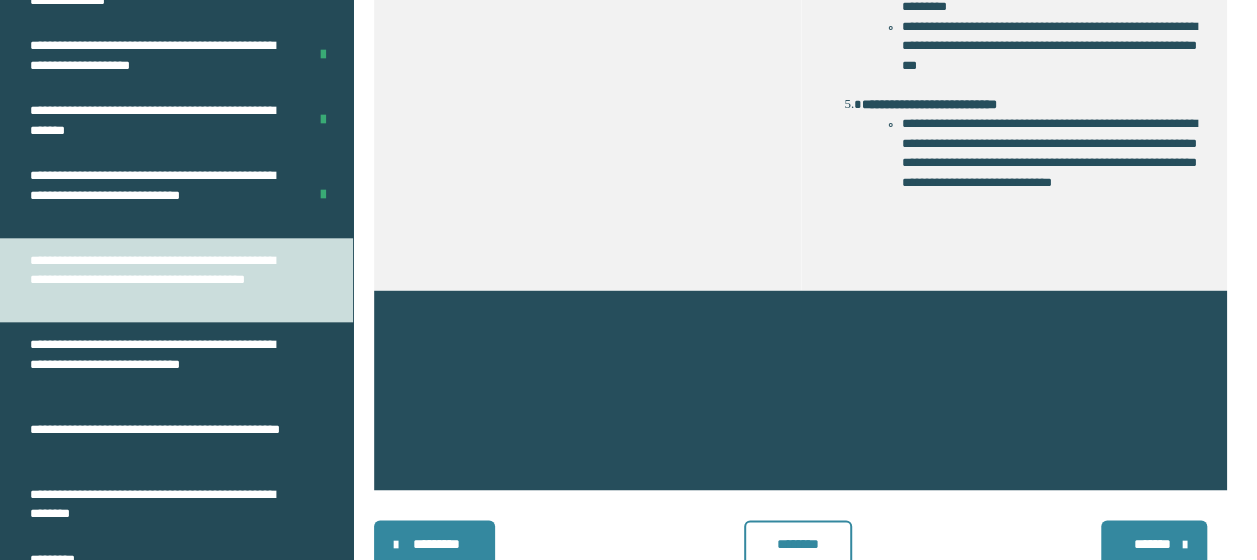 scroll, scrollTop: 1579, scrollLeft: 0, axis: vertical 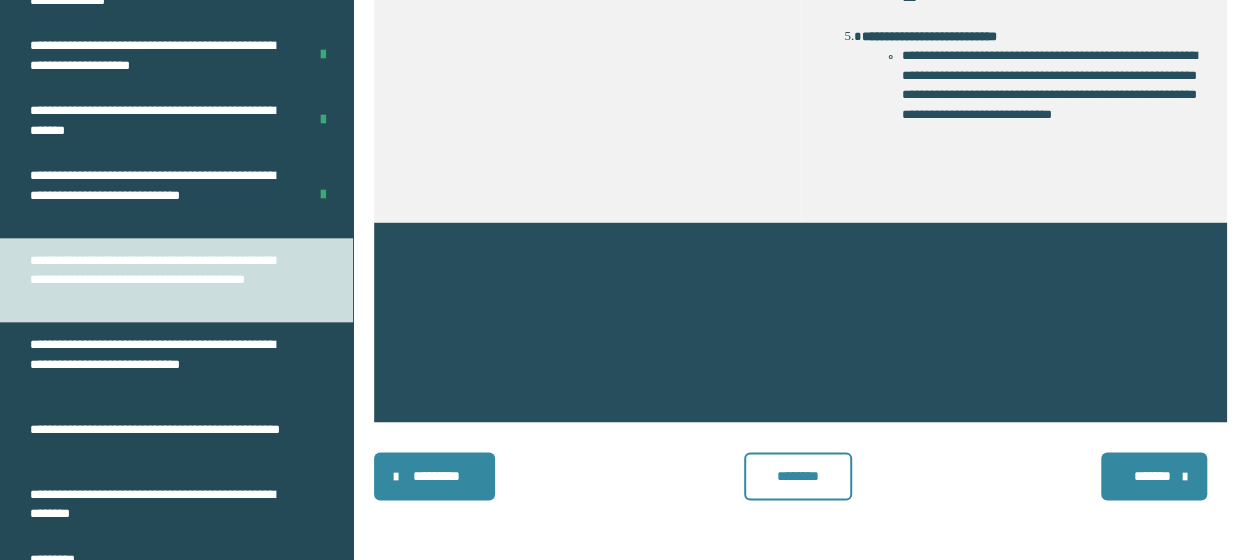 click on "********" at bounding box center (797, 475) 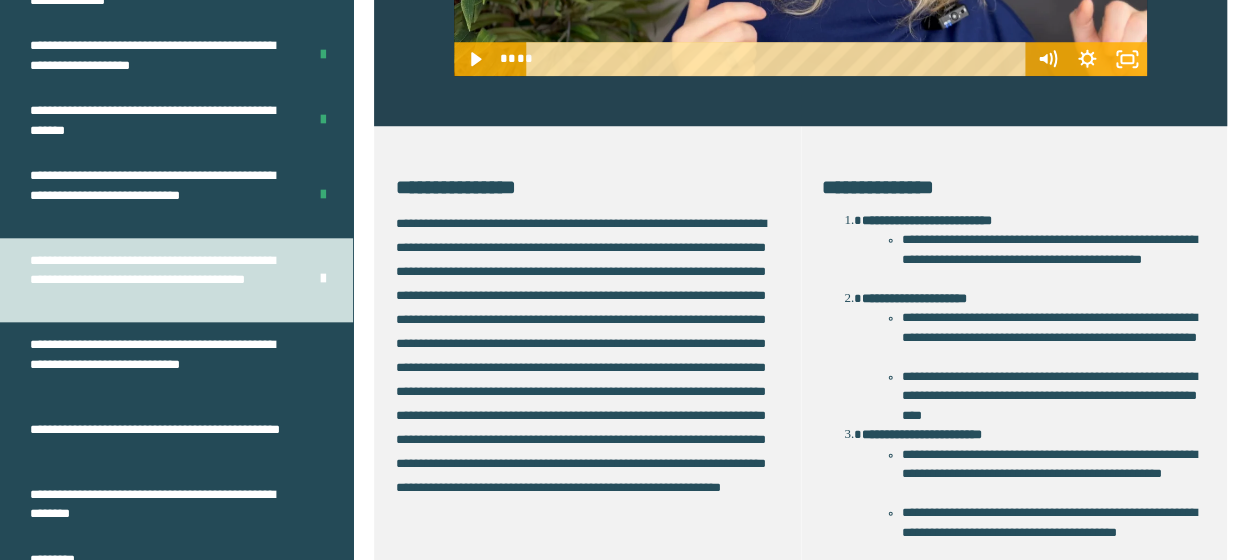 scroll, scrollTop: 781, scrollLeft: 0, axis: vertical 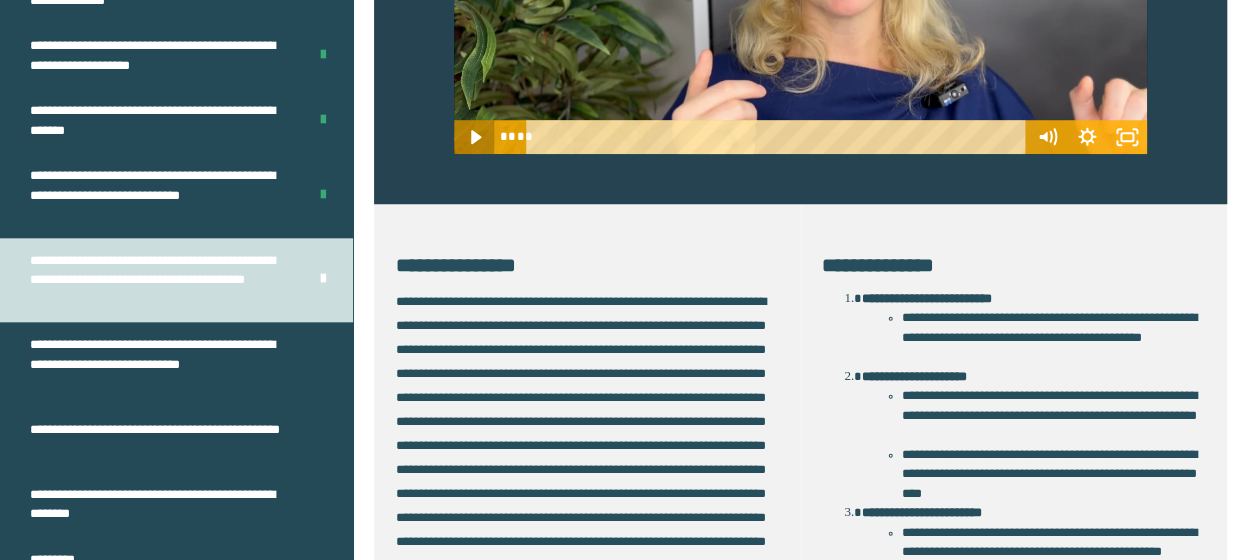 click 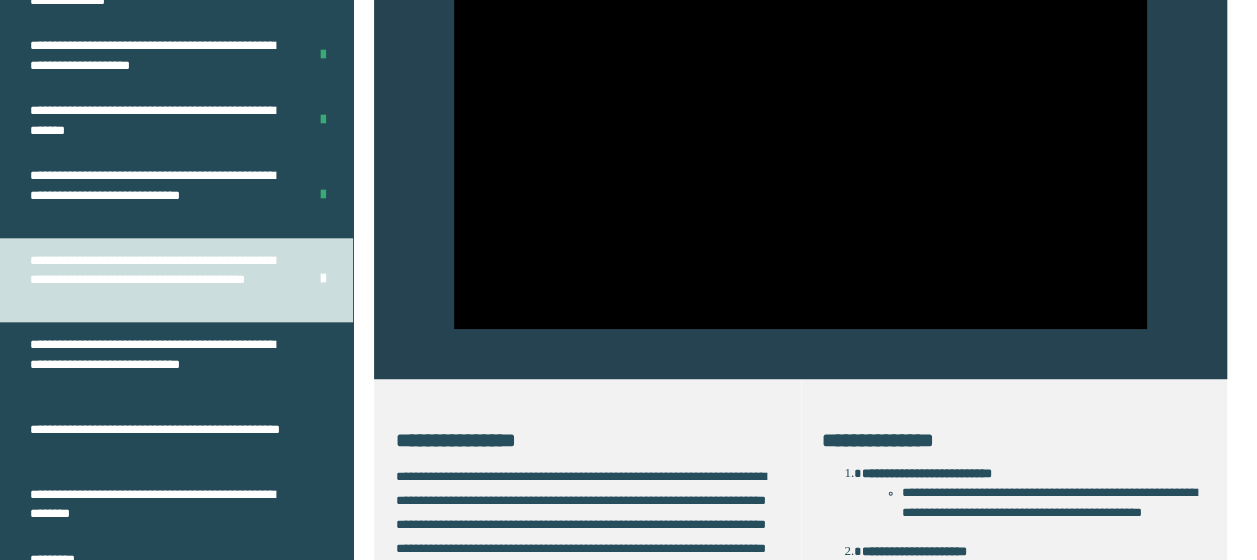 scroll, scrollTop: 592, scrollLeft: 0, axis: vertical 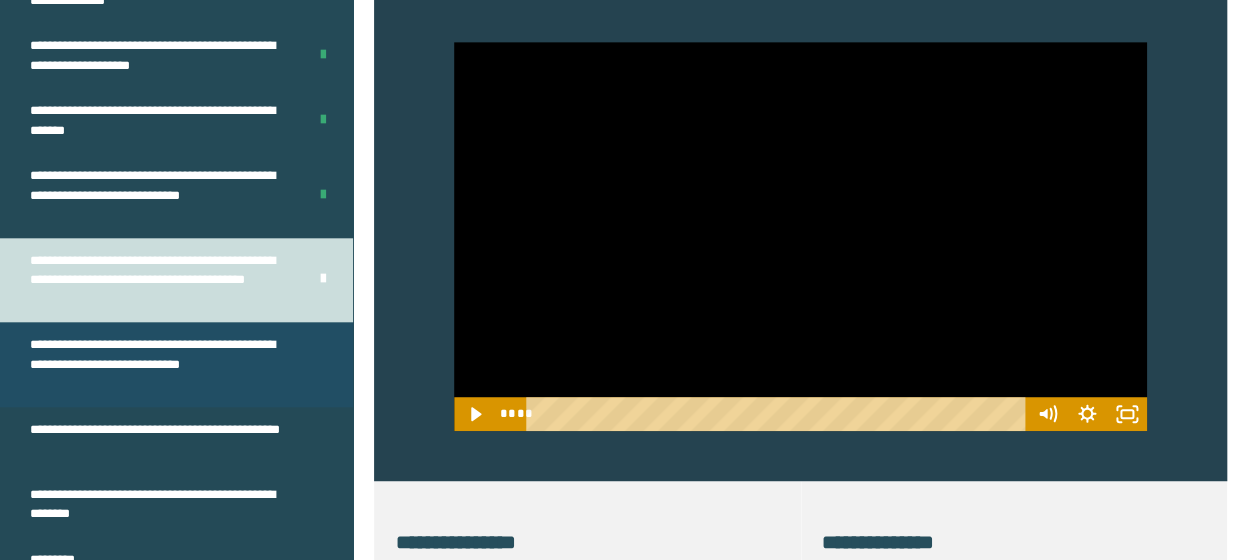 click on "**********" at bounding box center [161, 364] 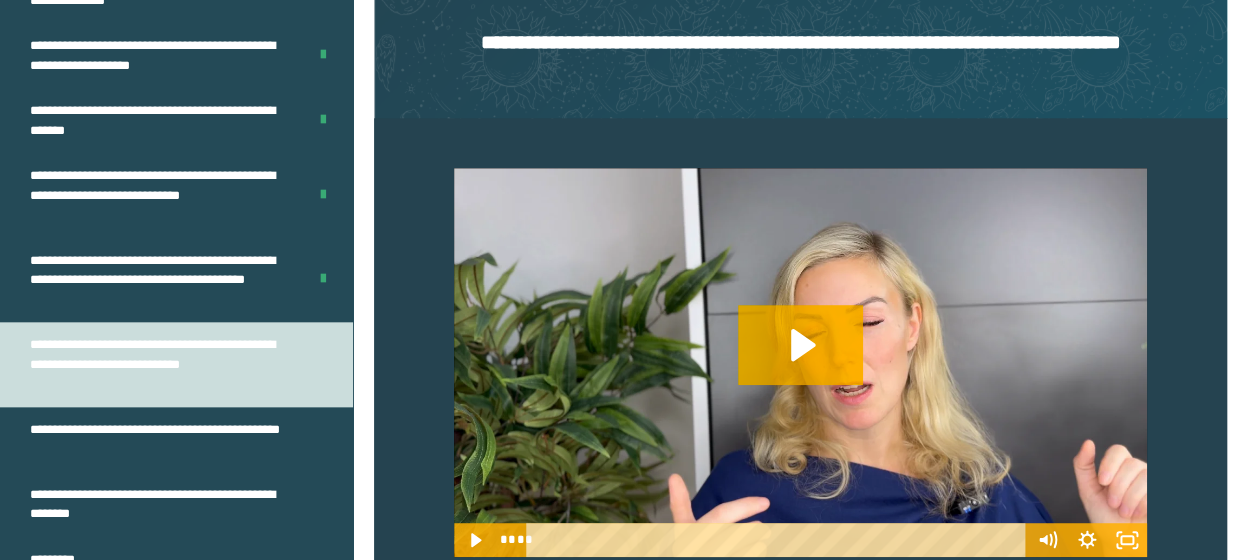 scroll, scrollTop: 392, scrollLeft: 0, axis: vertical 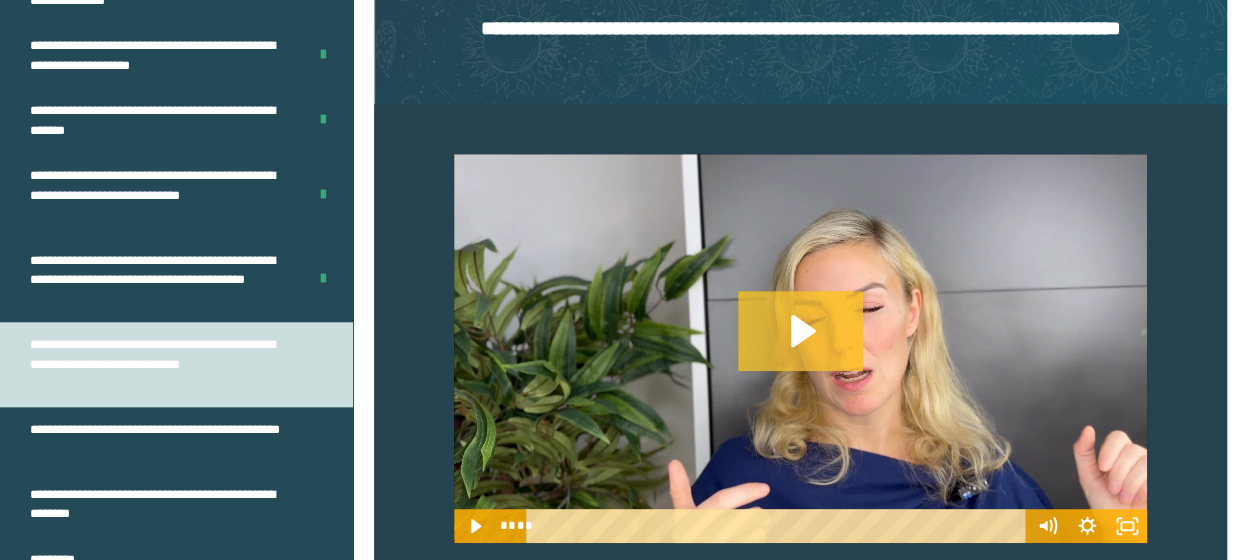 click 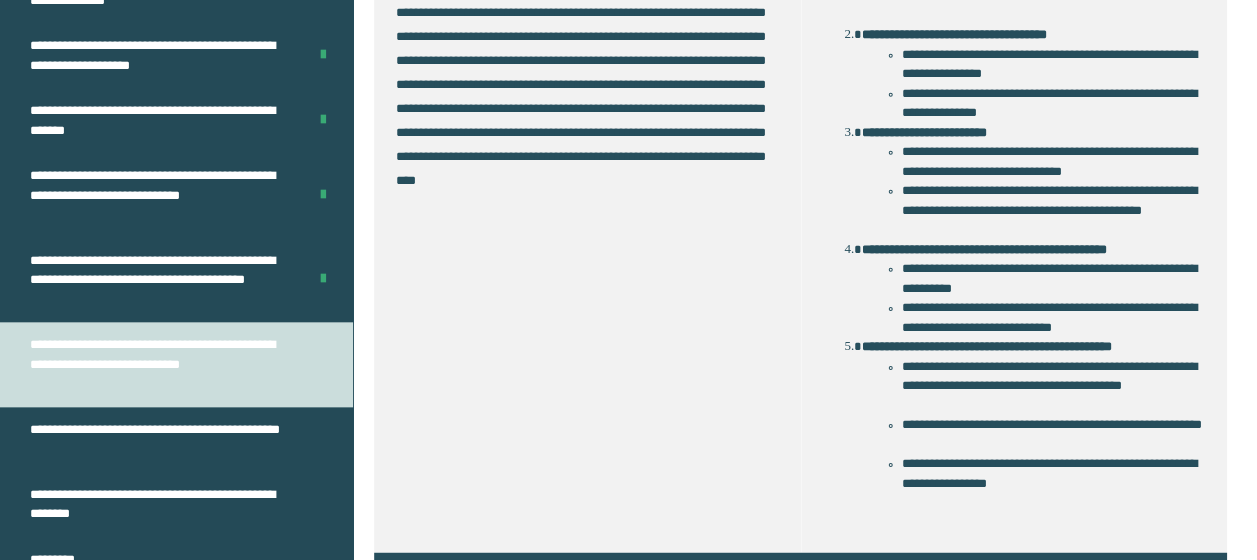 scroll, scrollTop: 1520, scrollLeft: 0, axis: vertical 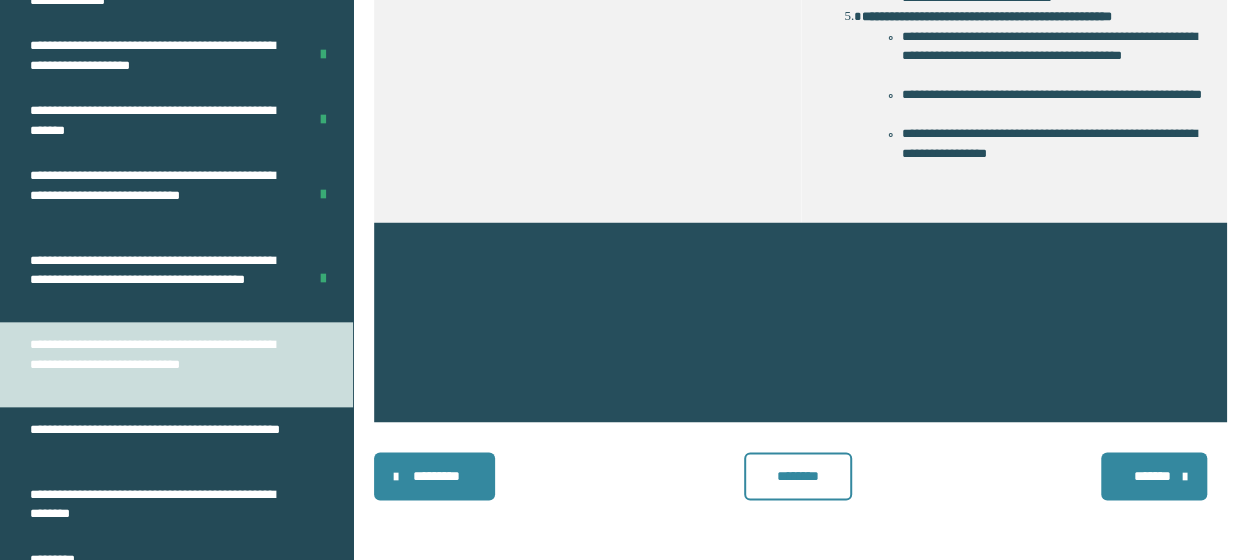 click on "********" at bounding box center (797, 476) 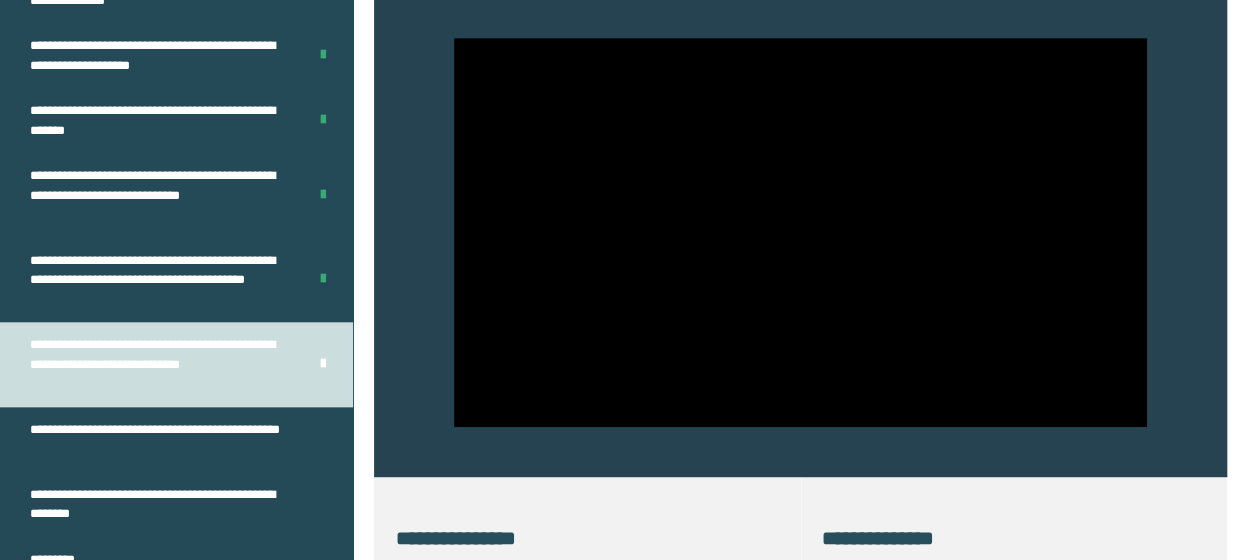 scroll, scrollTop: 494, scrollLeft: 0, axis: vertical 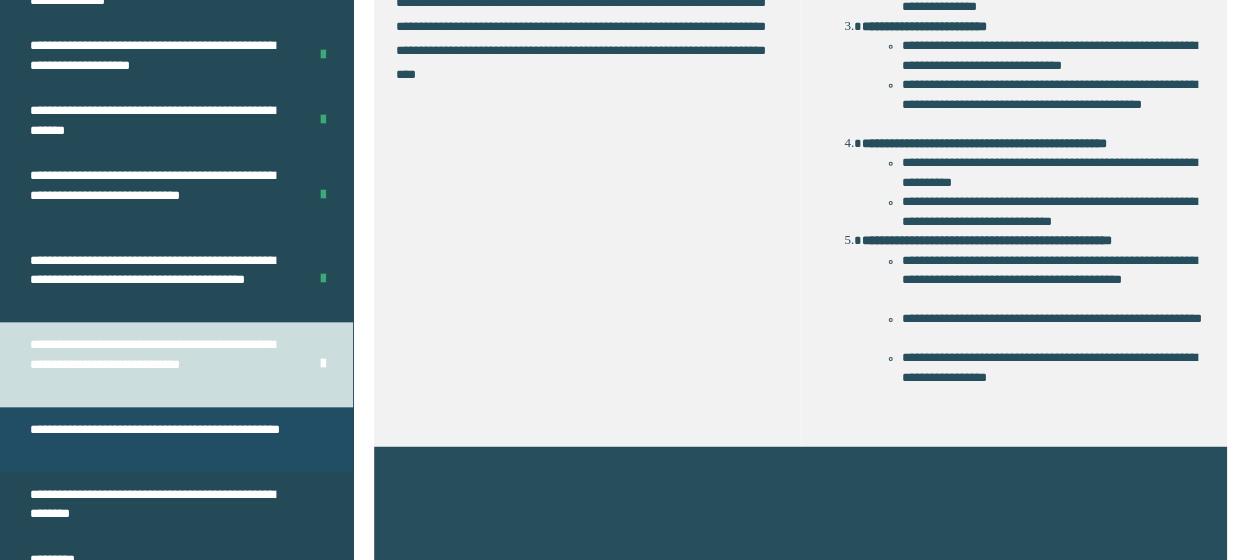 click on "**********" at bounding box center (161, 439) 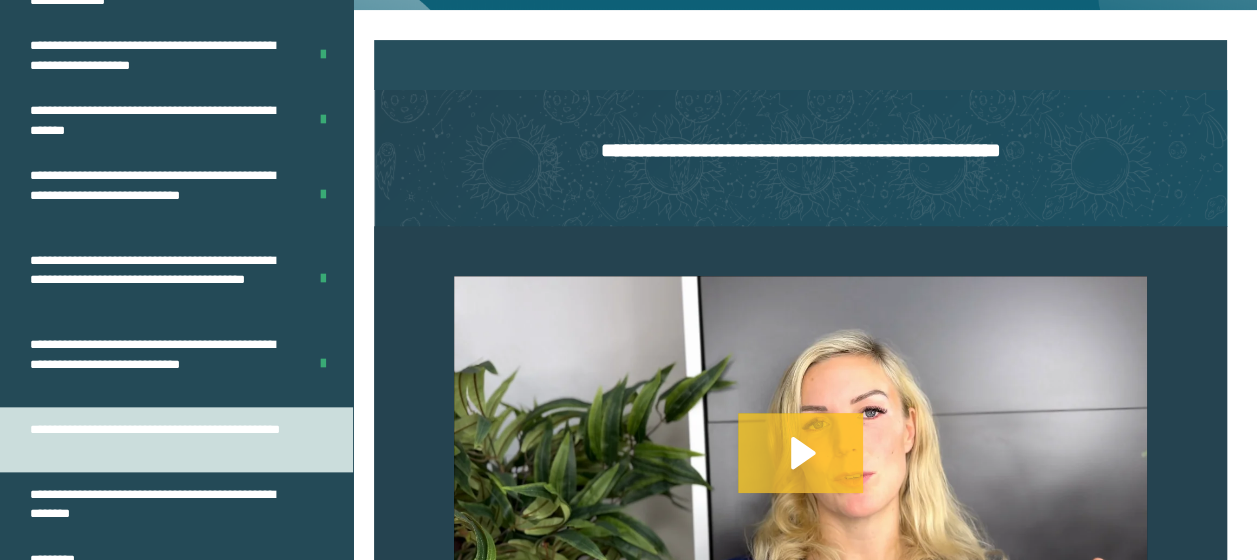 click 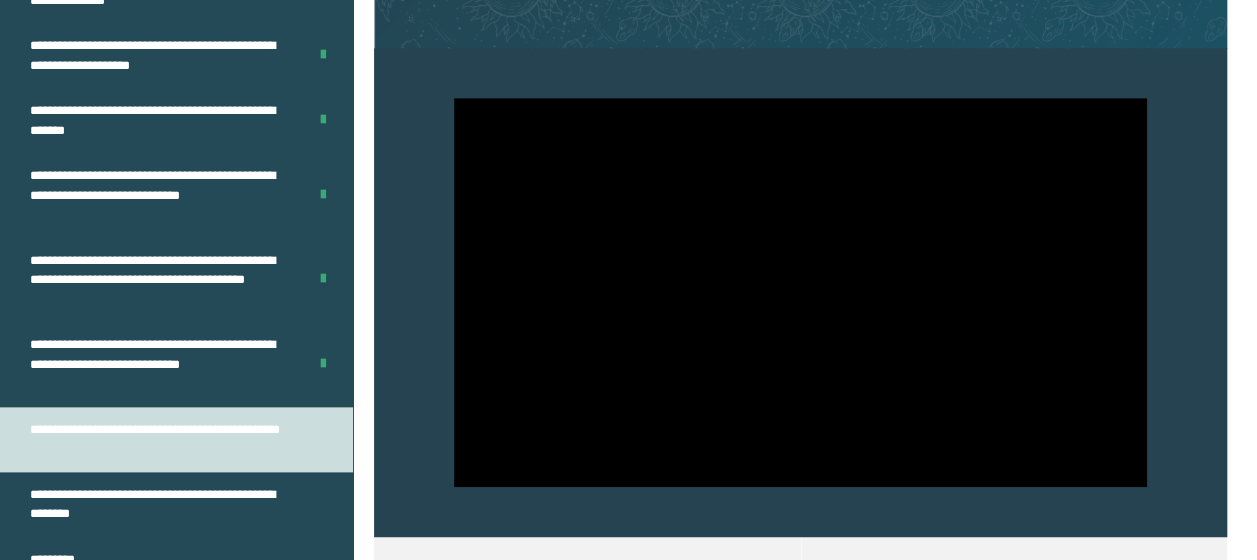 scroll, scrollTop: 454, scrollLeft: 0, axis: vertical 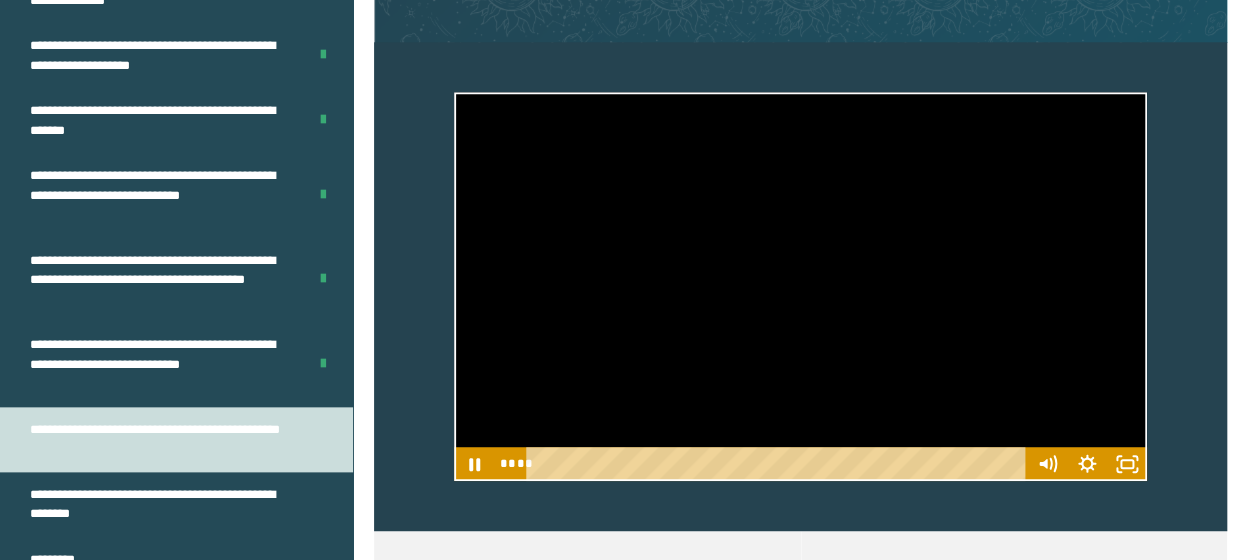 click on "**********" at bounding box center [628, 750] 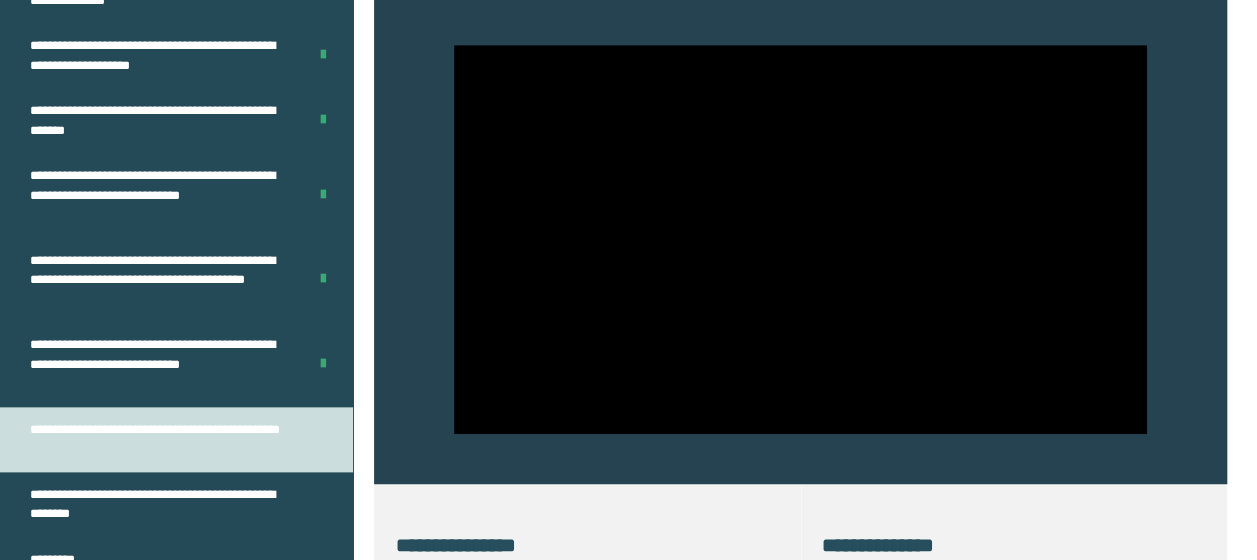scroll, scrollTop: 512, scrollLeft: 0, axis: vertical 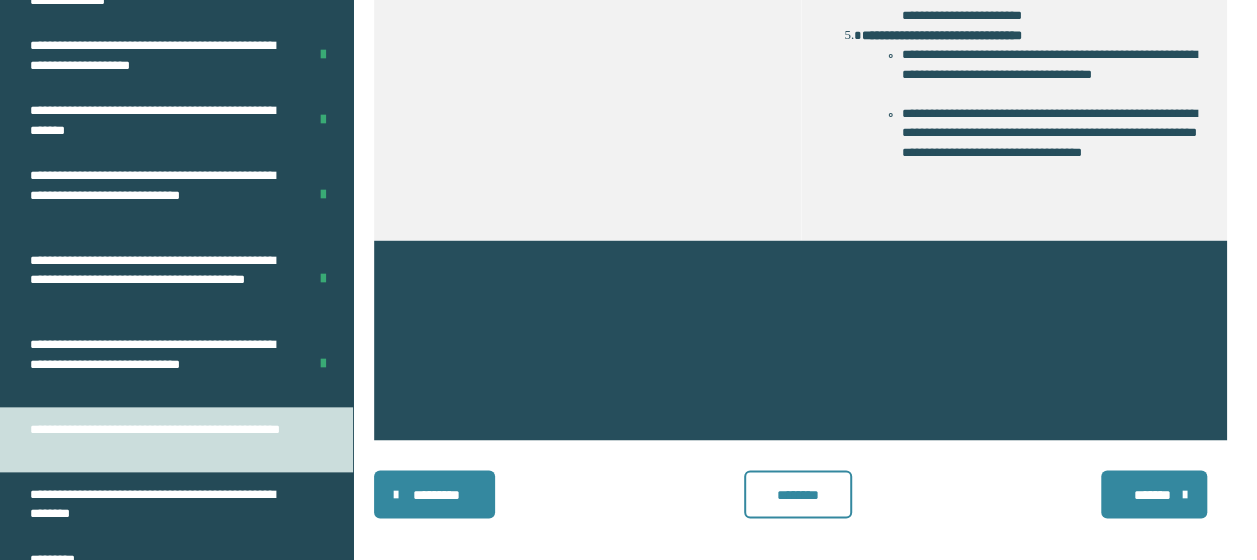 click on "********" at bounding box center (797, 494) 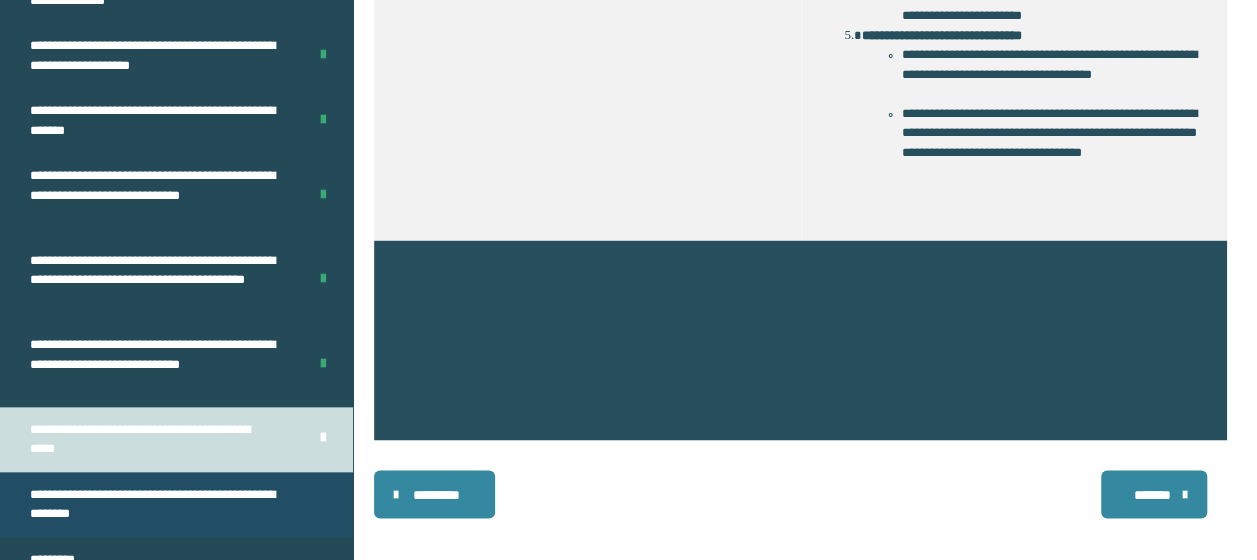 click on "**********" at bounding box center [161, 504] 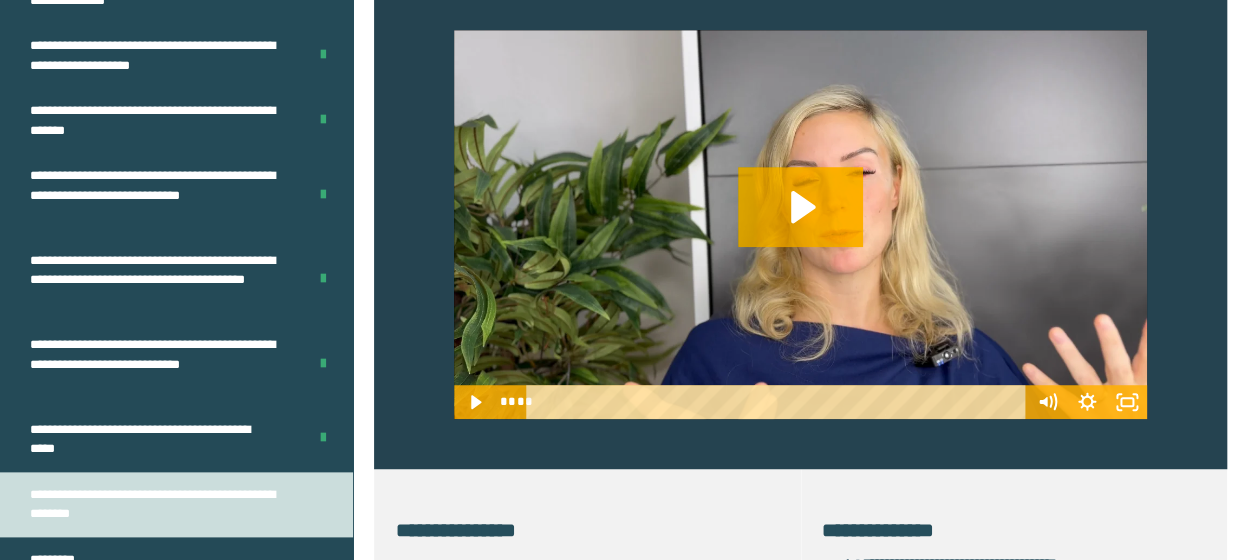 scroll, scrollTop: 579, scrollLeft: 0, axis: vertical 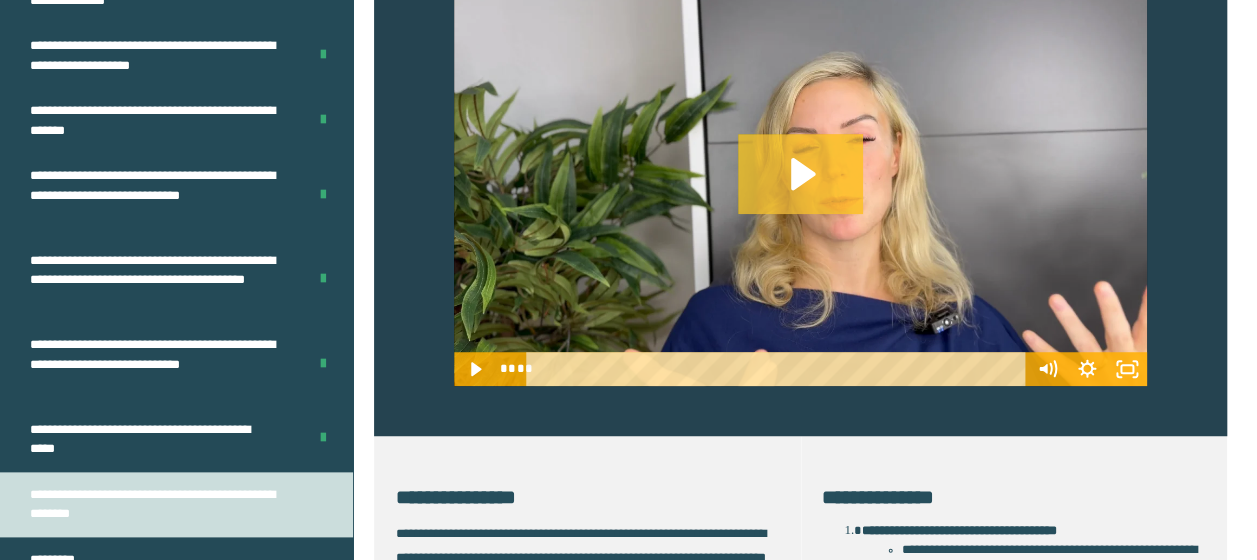 click 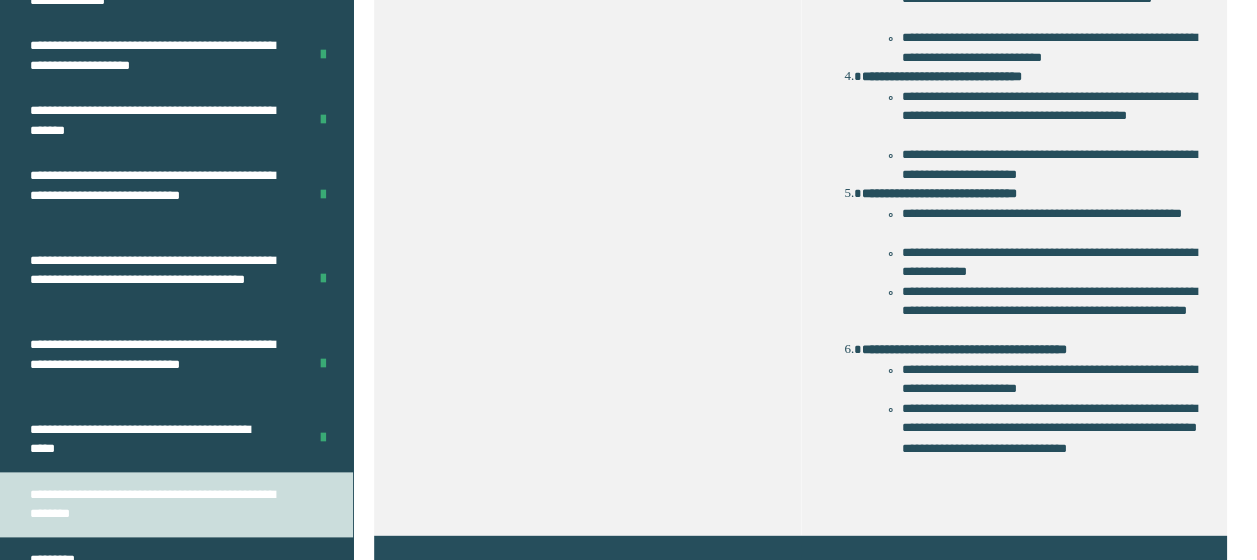 scroll, scrollTop: 1474, scrollLeft: 0, axis: vertical 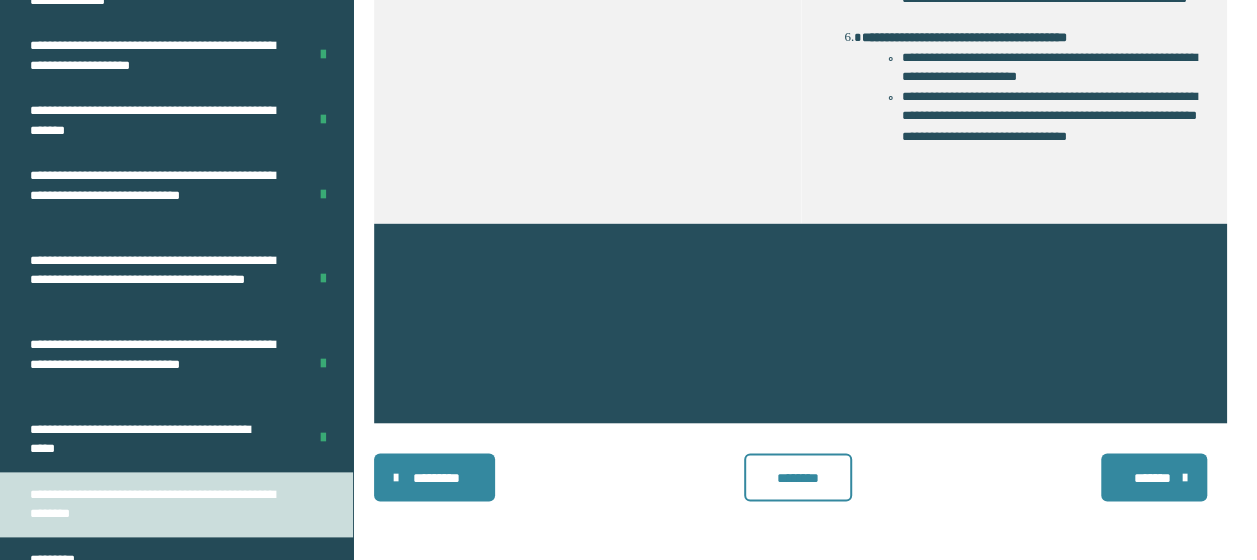 click on "********" at bounding box center [797, 477] 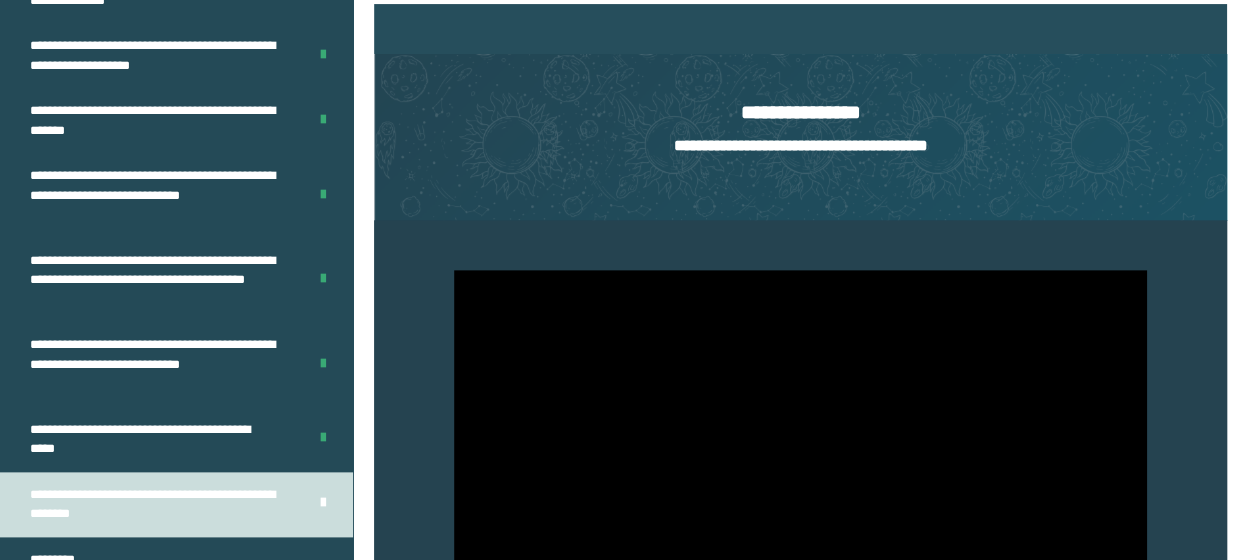 scroll, scrollTop: 0, scrollLeft: 0, axis: both 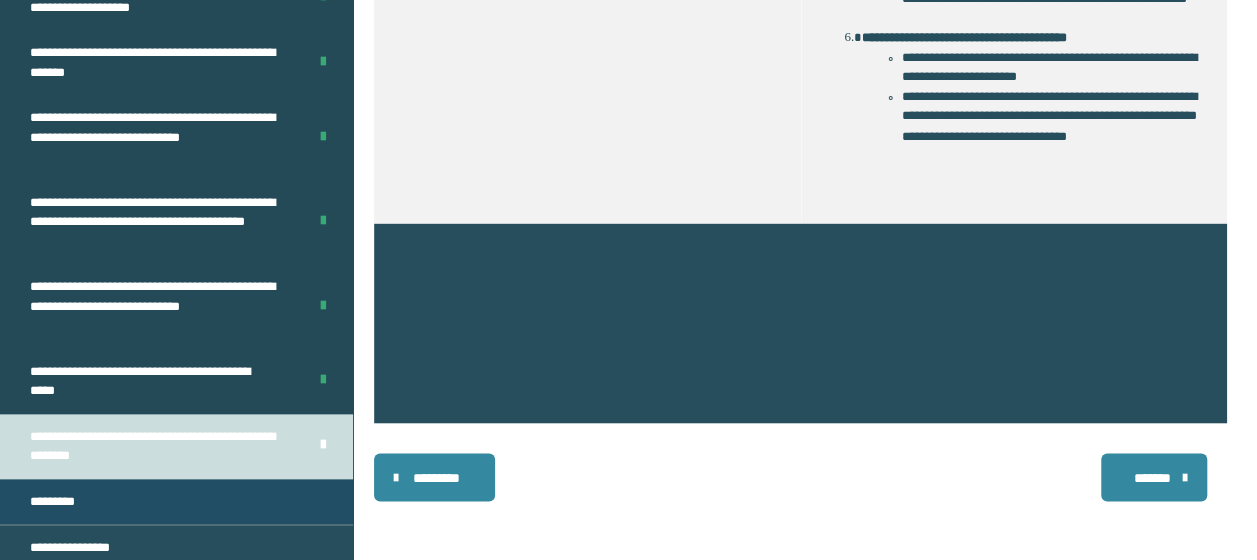 click on "*********" at bounding box center (176, 502) 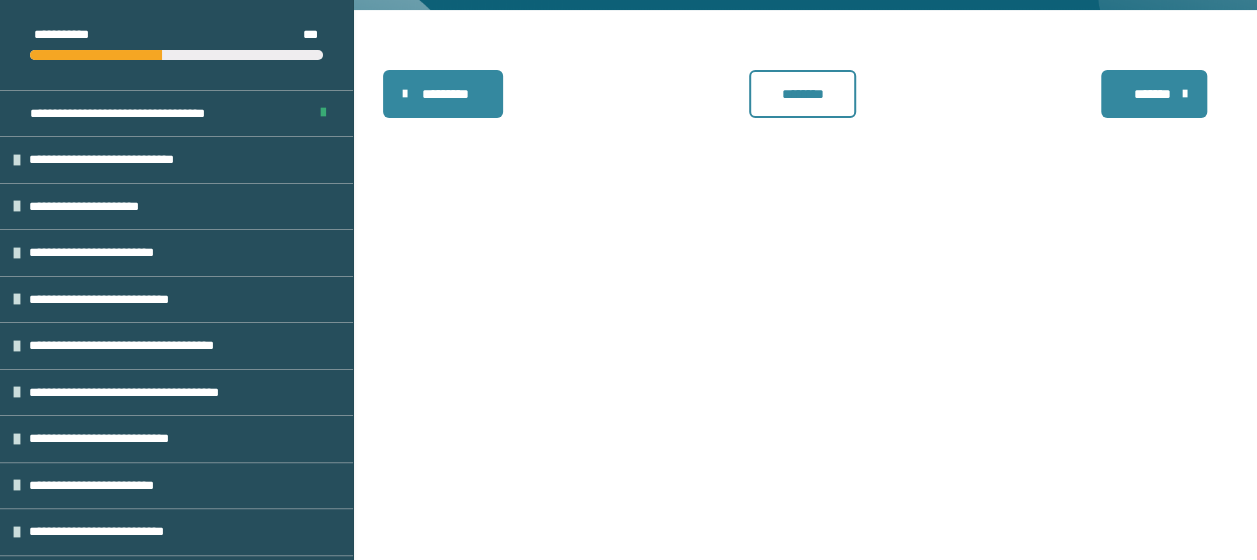 scroll, scrollTop: 0, scrollLeft: 0, axis: both 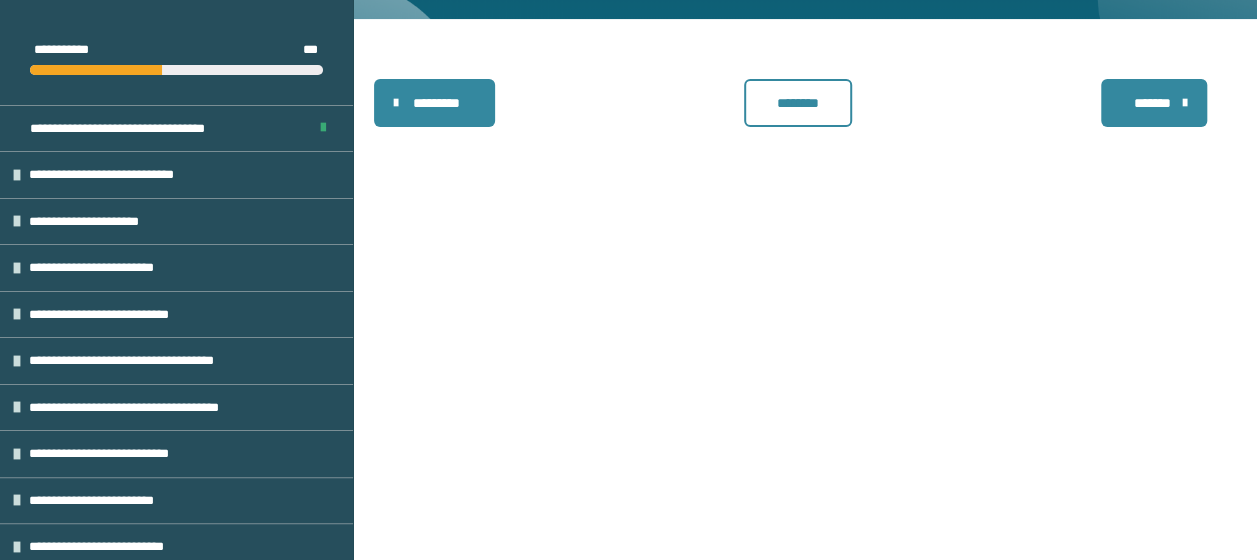 click on "********" at bounding box center (797, 103) 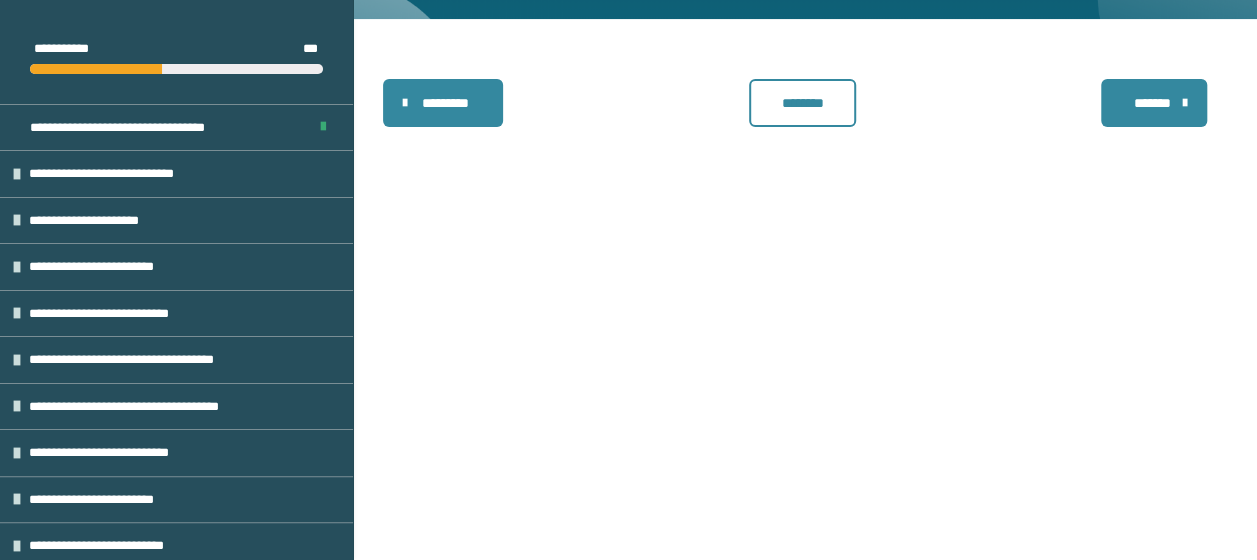 scroll, scrollTop: 0, scrollLeft: 0, axis: both 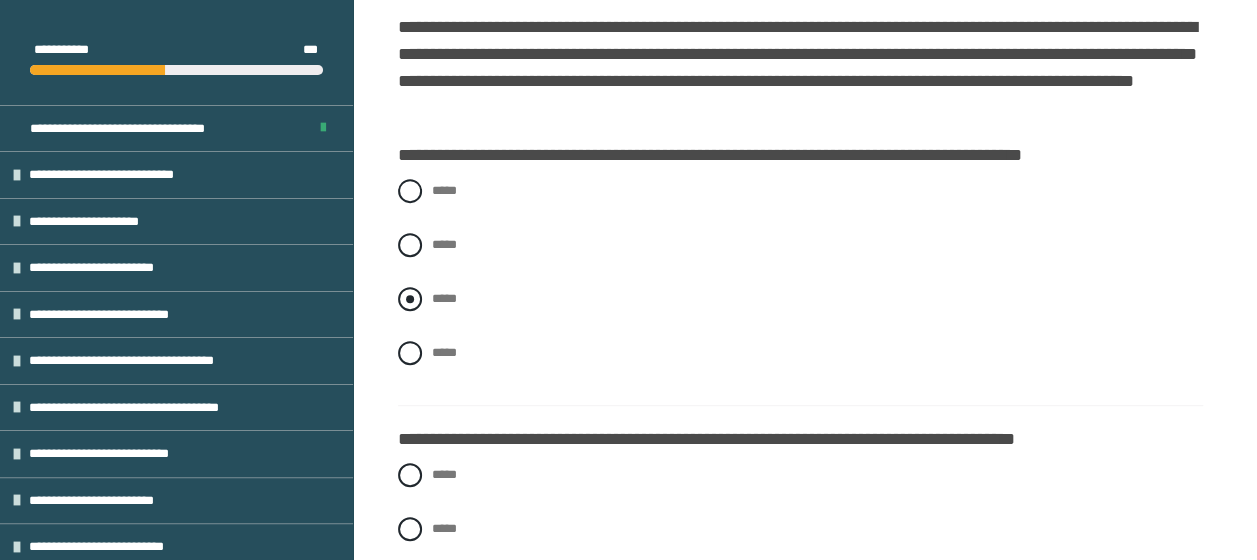 click on "*****" at bounding box center (800, 299) 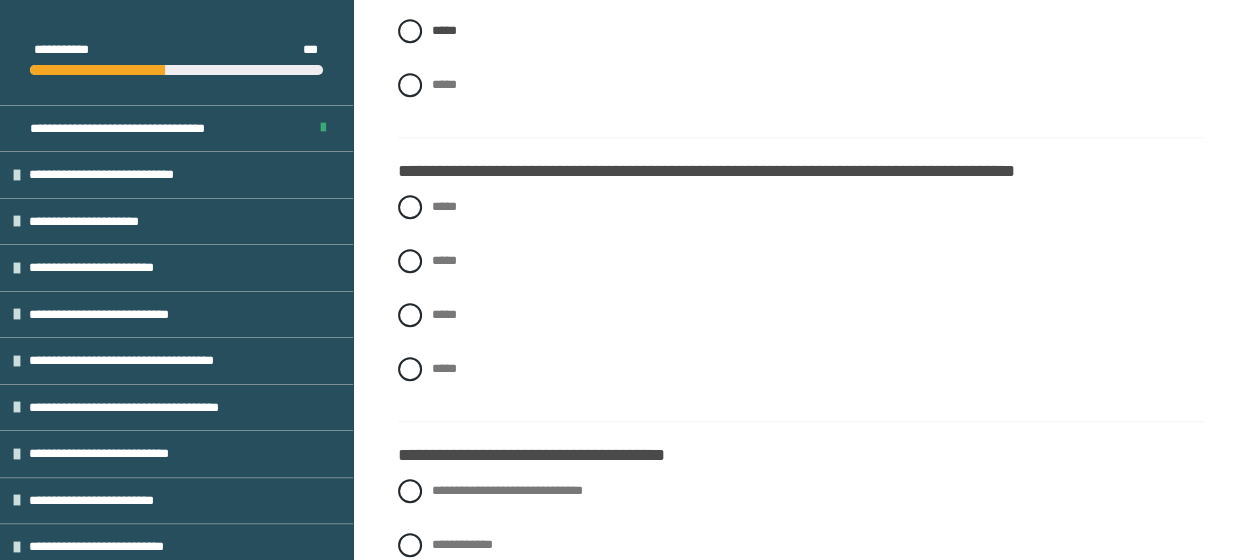 scroll, scrollTop: 600, scrollLeft: 0, axis: vertical 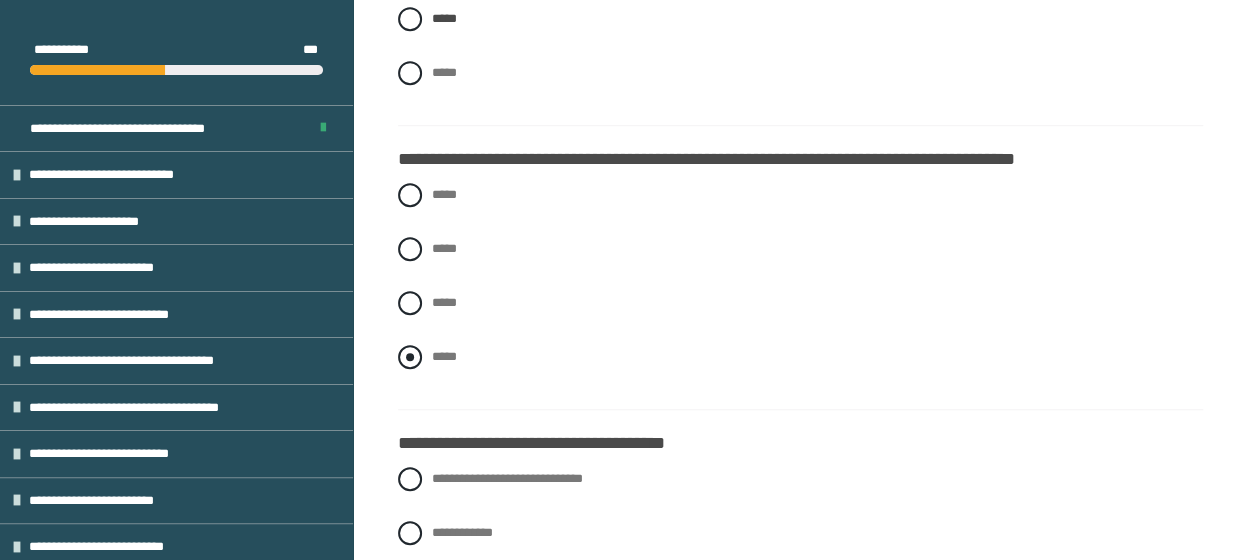 click at bounding box center (410, 357) 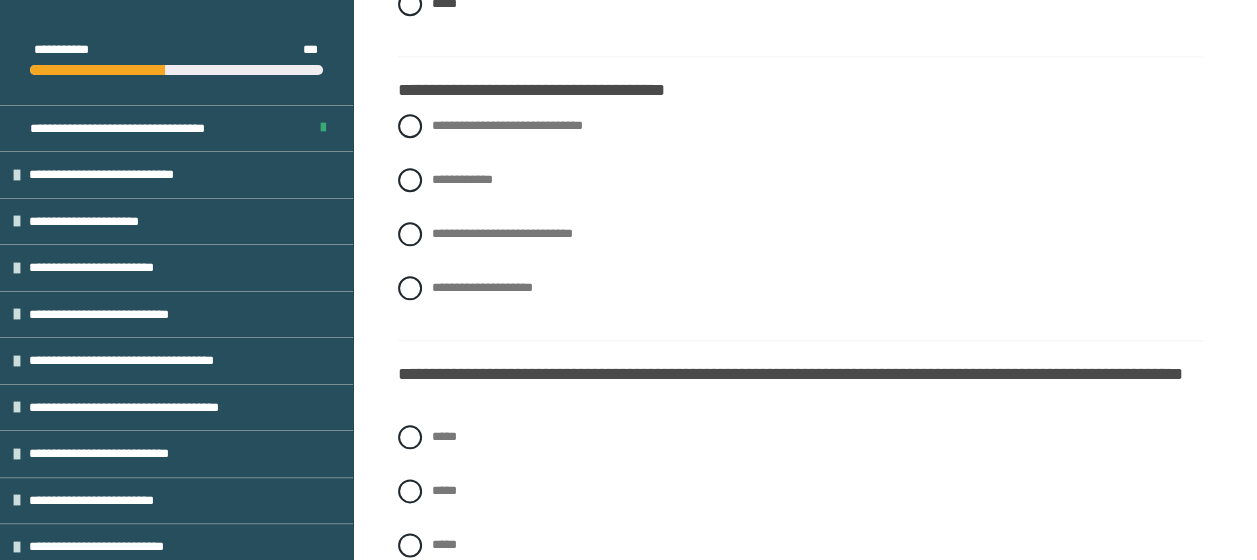 scroll, scrollTop: 960, scrollLeft: 0, axis: vertical 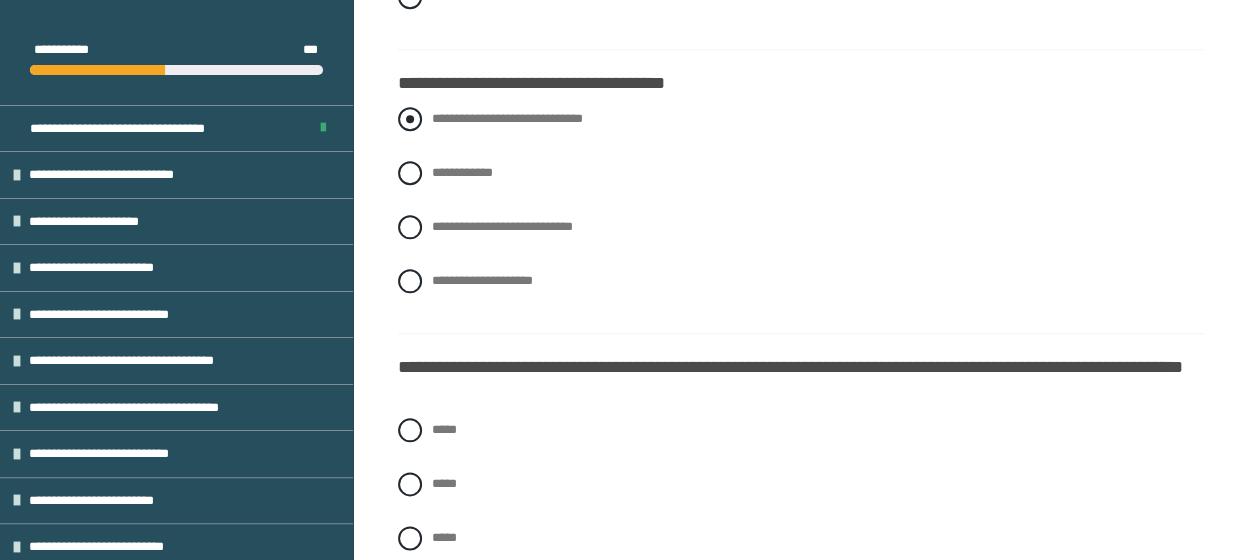 click at bounding box center [410, 119] 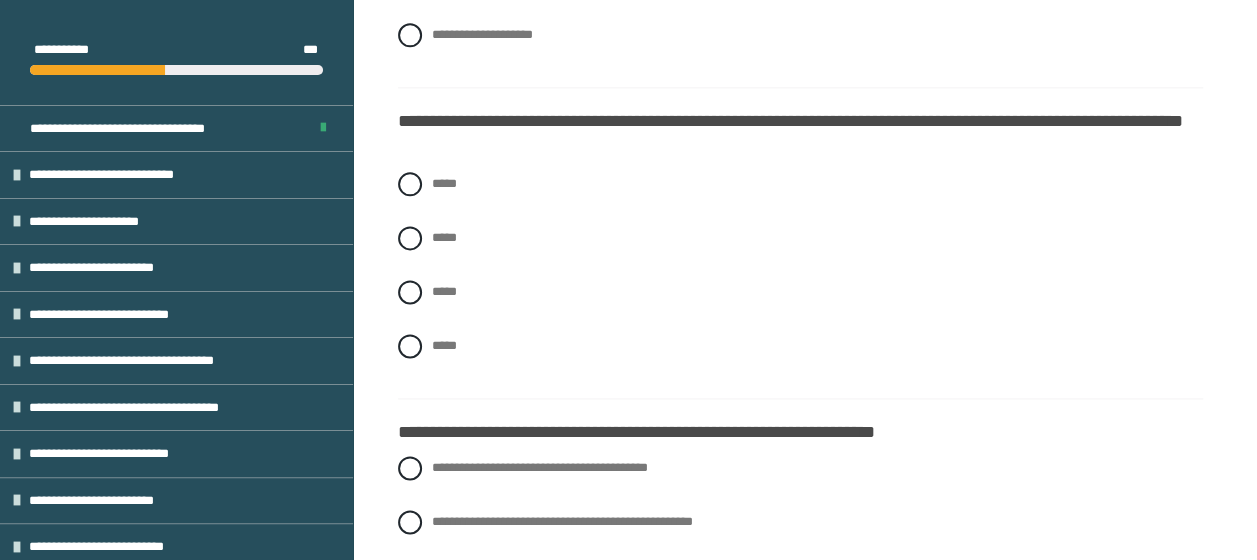 scroll, scrollTop: 1213, scrollLeft: 0, axis: vertical 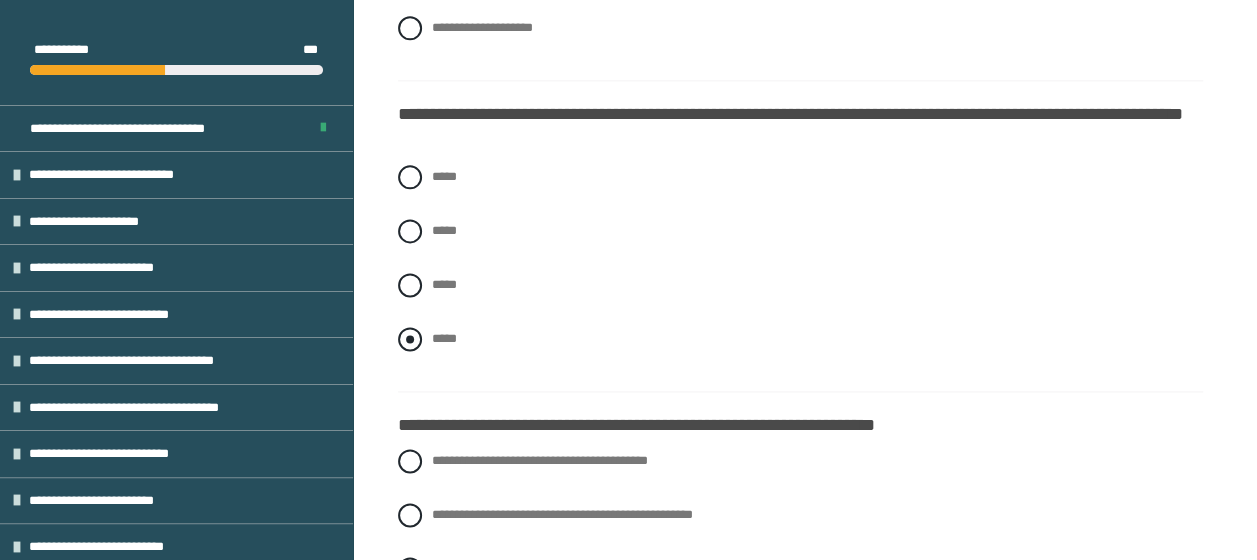 click at bounding box center (410, 339) 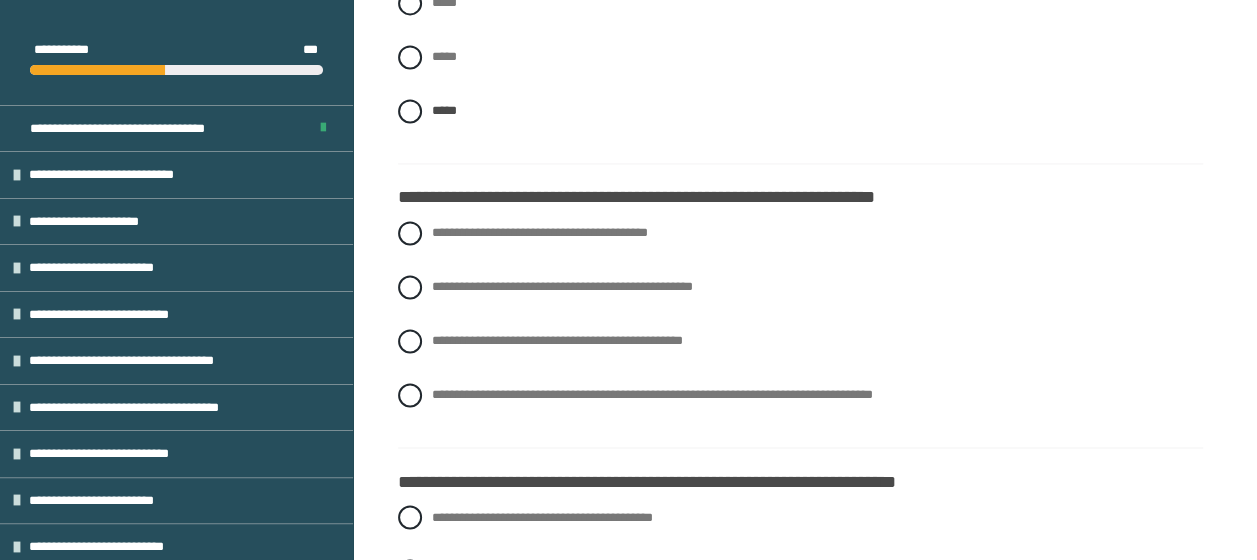 scroll, scrollTop: 1453, scrollLeft: 0, axis: vertical 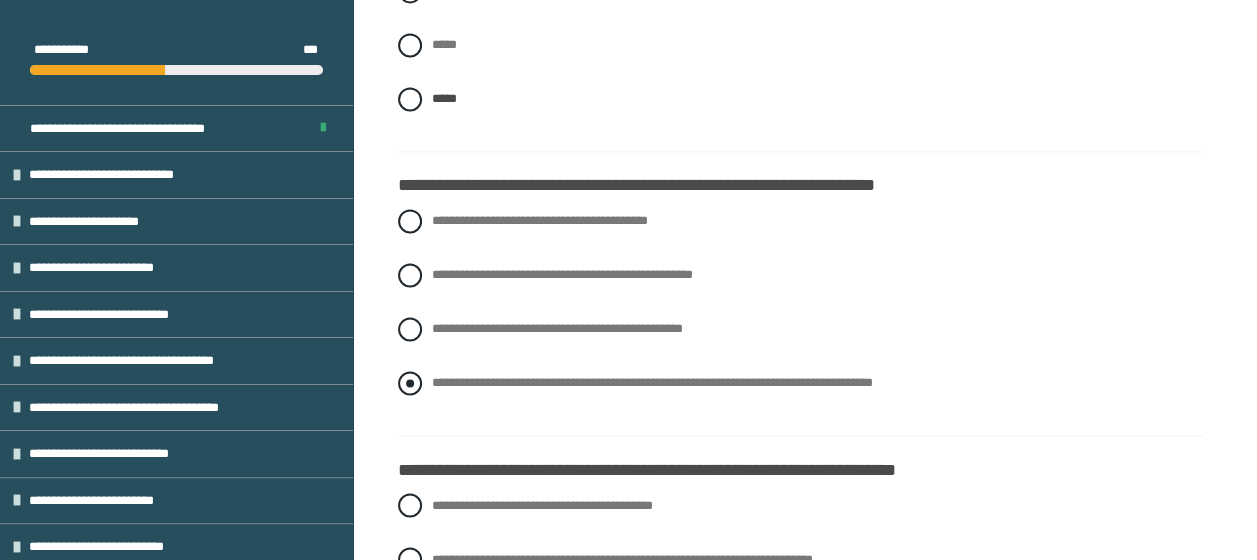 click at bounding box center (410, 383) 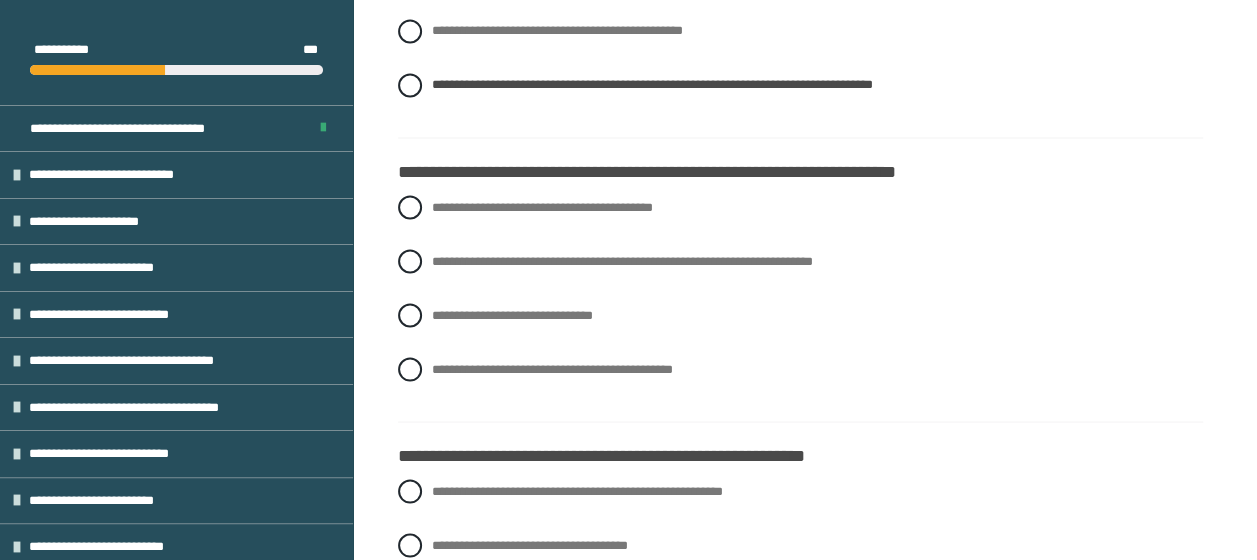 scroll, scrollTop: 1773, scrollLeft: 0, axis: vertical 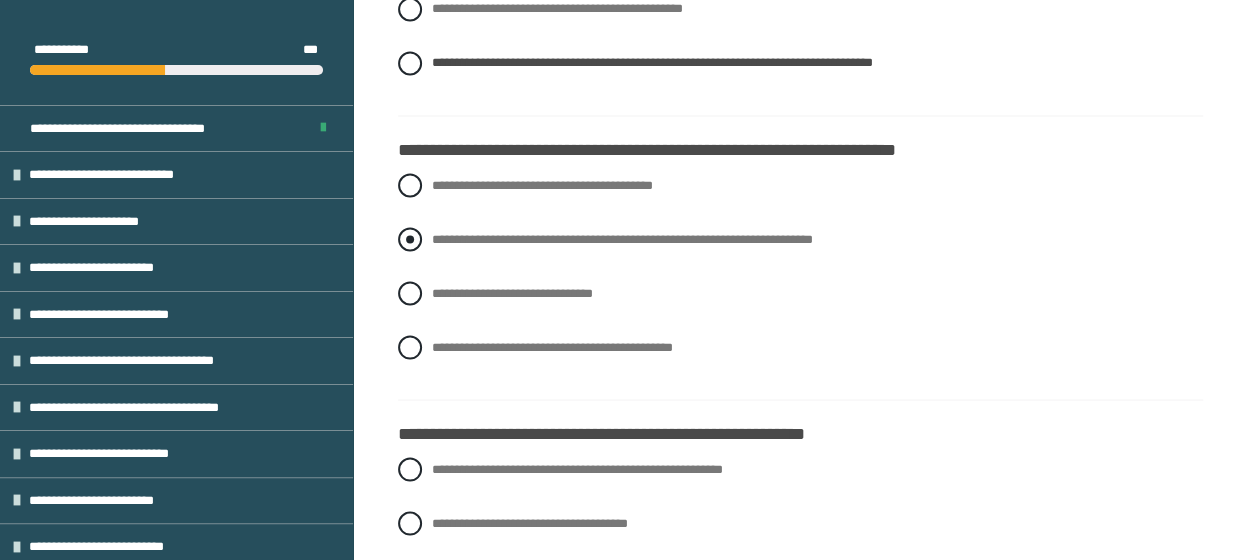 click at bounding box center [410, 239] 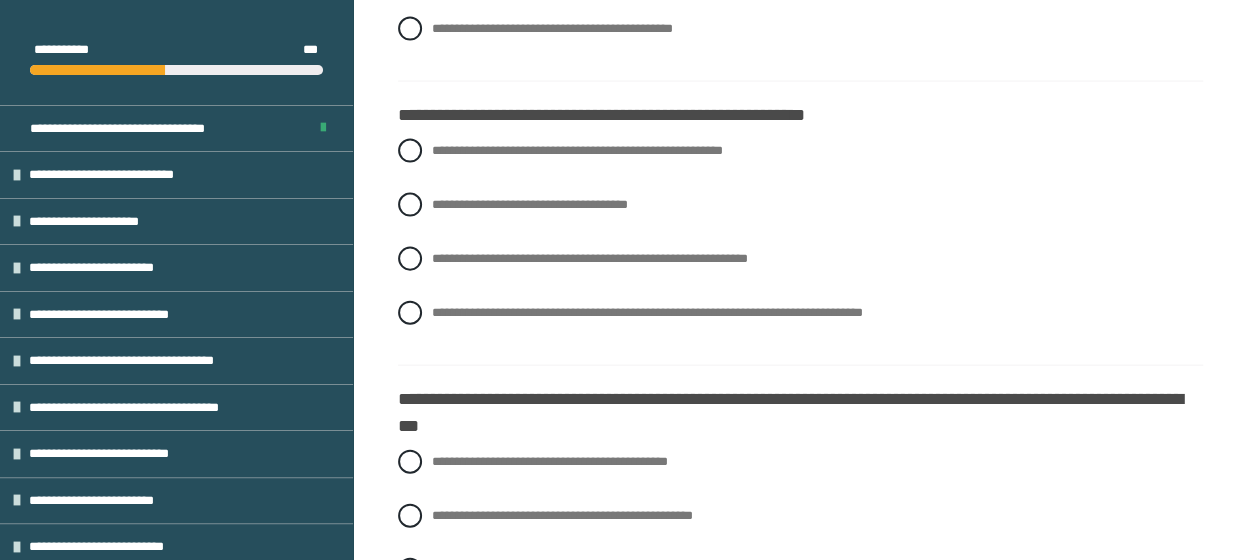 scroll, scrollTop: 2133, scrollLeft: 0, axis: vertical 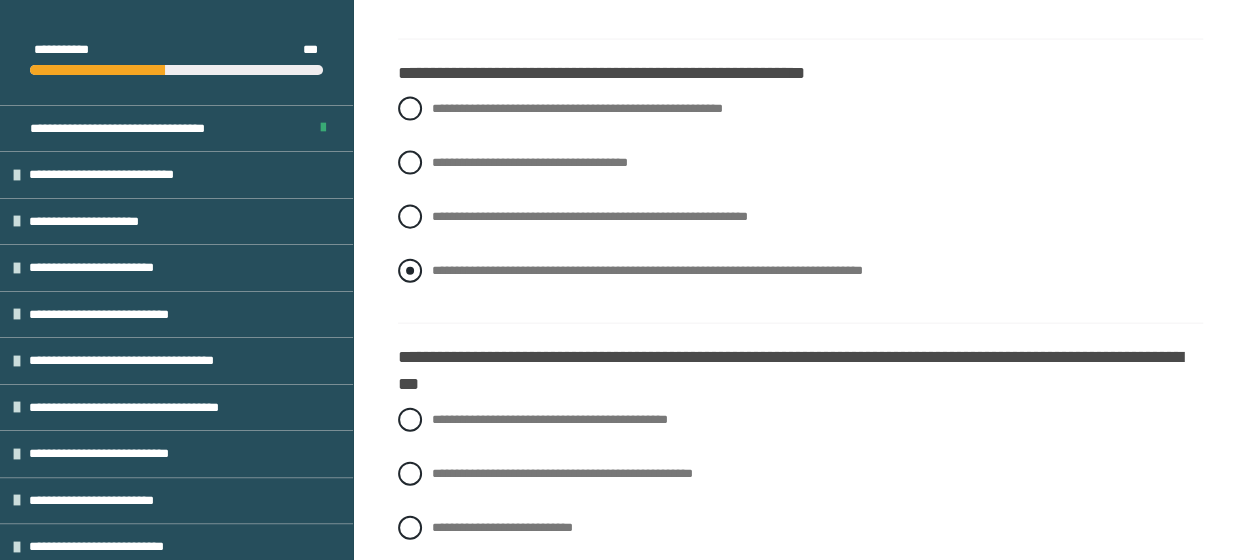 click on "**********" at bounding box center [438, 265] 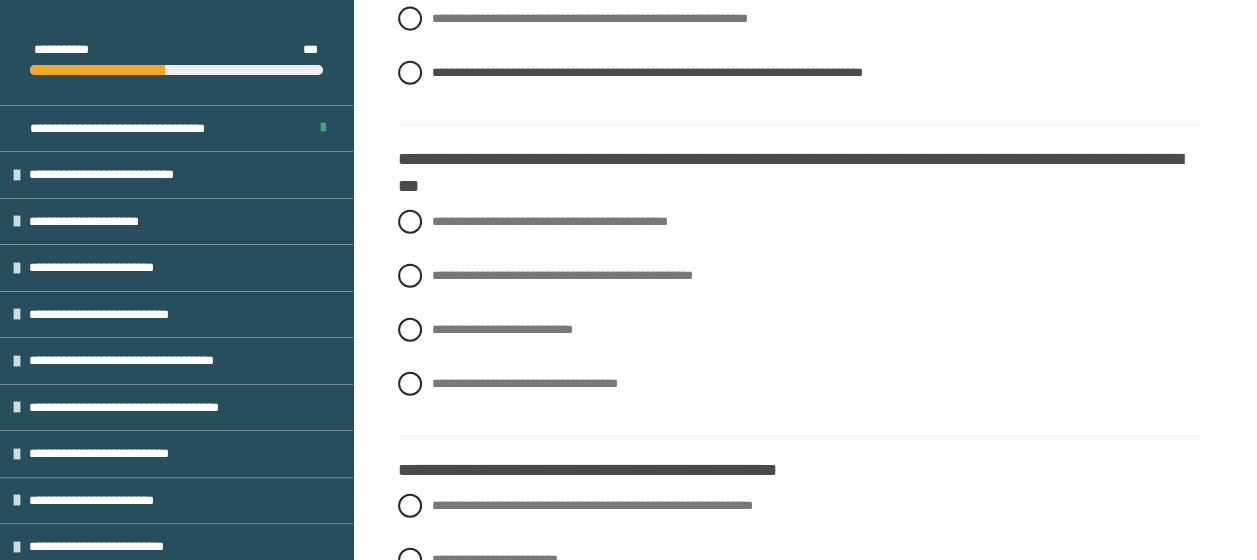 scroll, scrollTop: 2373, scrollLeft: 0, axis: vertical 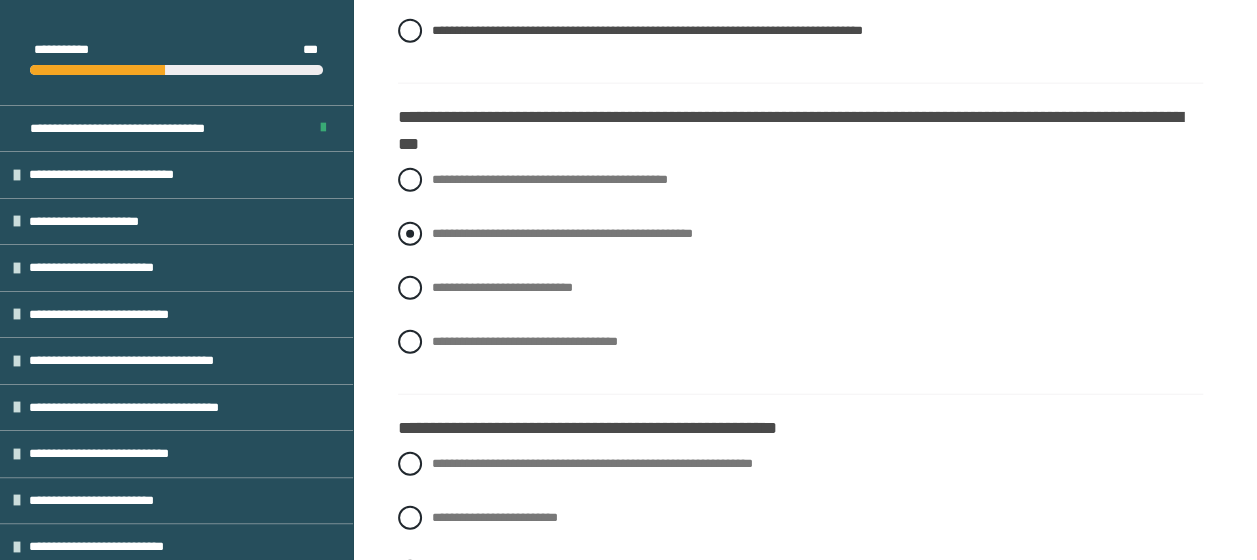 click at bounding box center (410, 234) 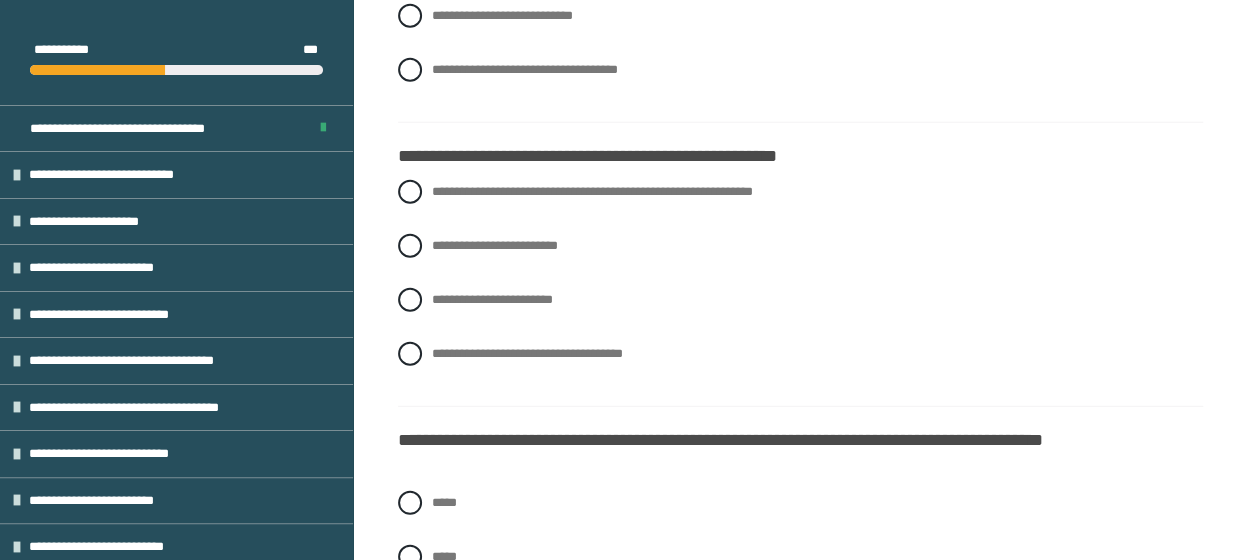 scroll, scrollTop: 2653, scrollLeft: 0, axis: vertical 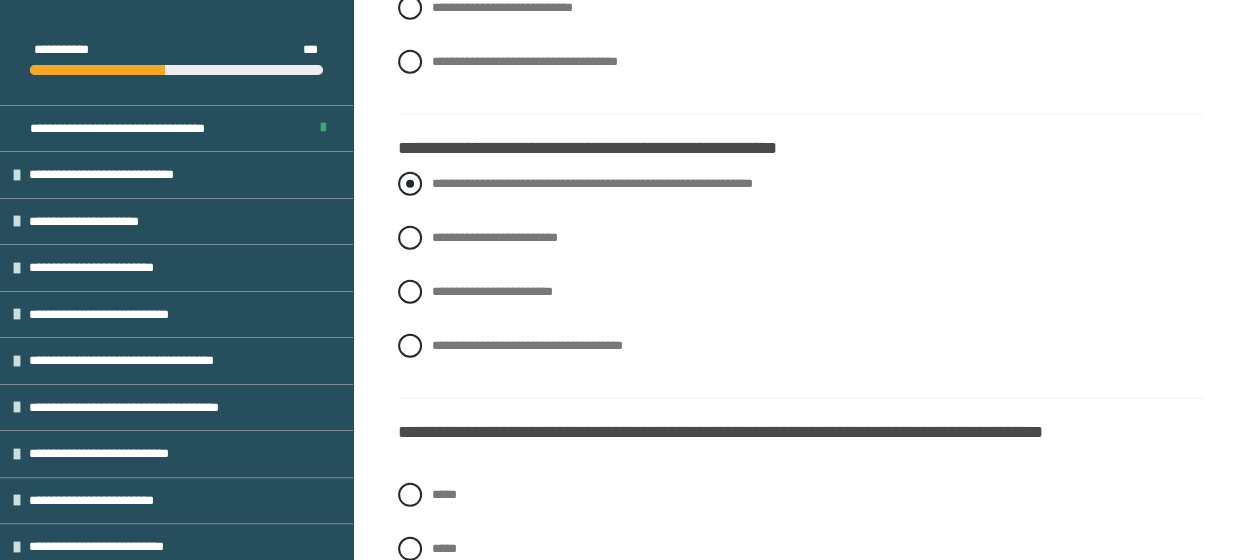 click at bounding box center (410, 184) 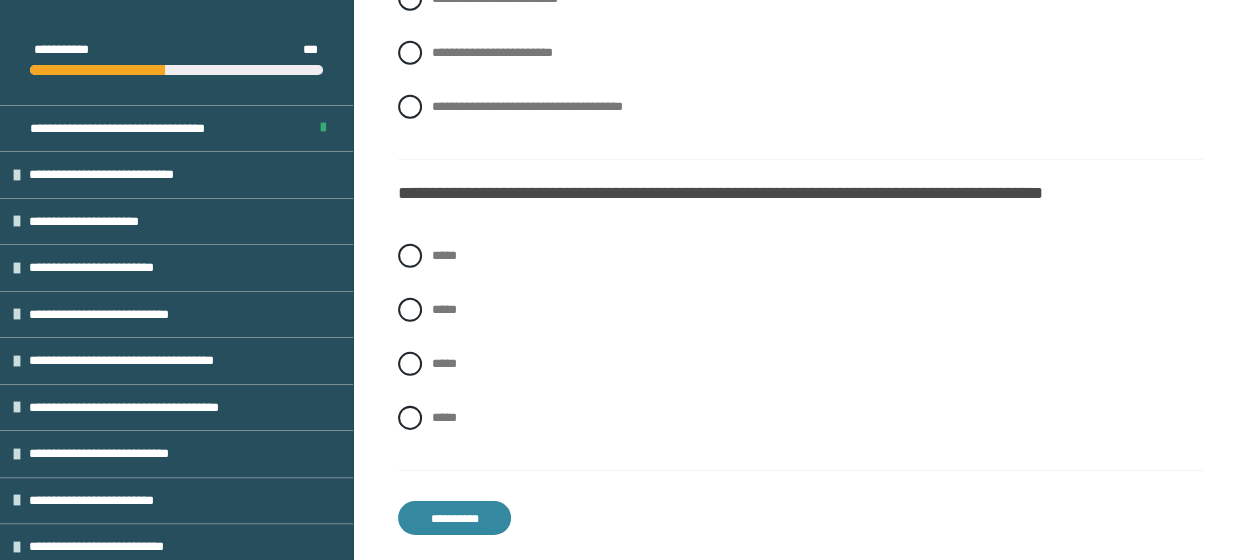 scroll, scrollTop: 2893, scrollLeft: 0, axis: vertical 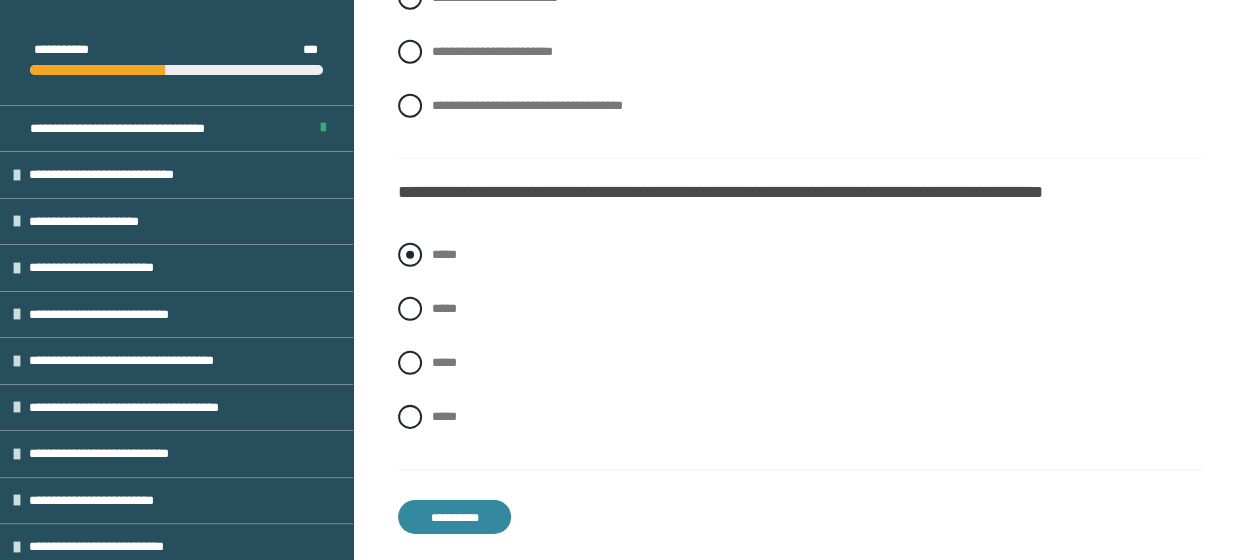 click at bounding box center (410, 255) 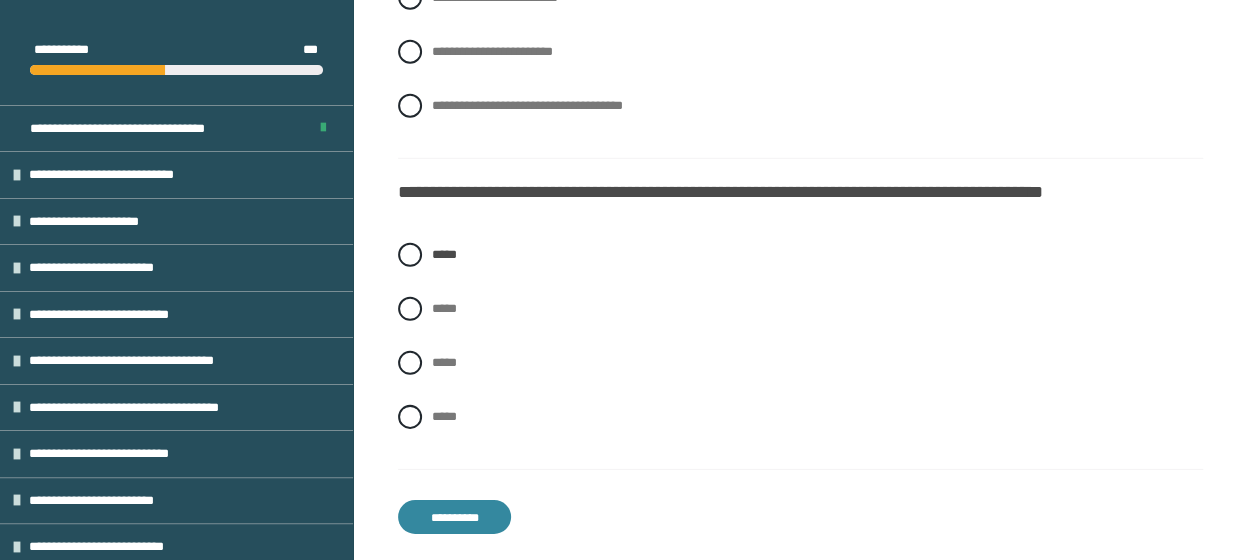 click on "**********" at bounding box center (454, 517) 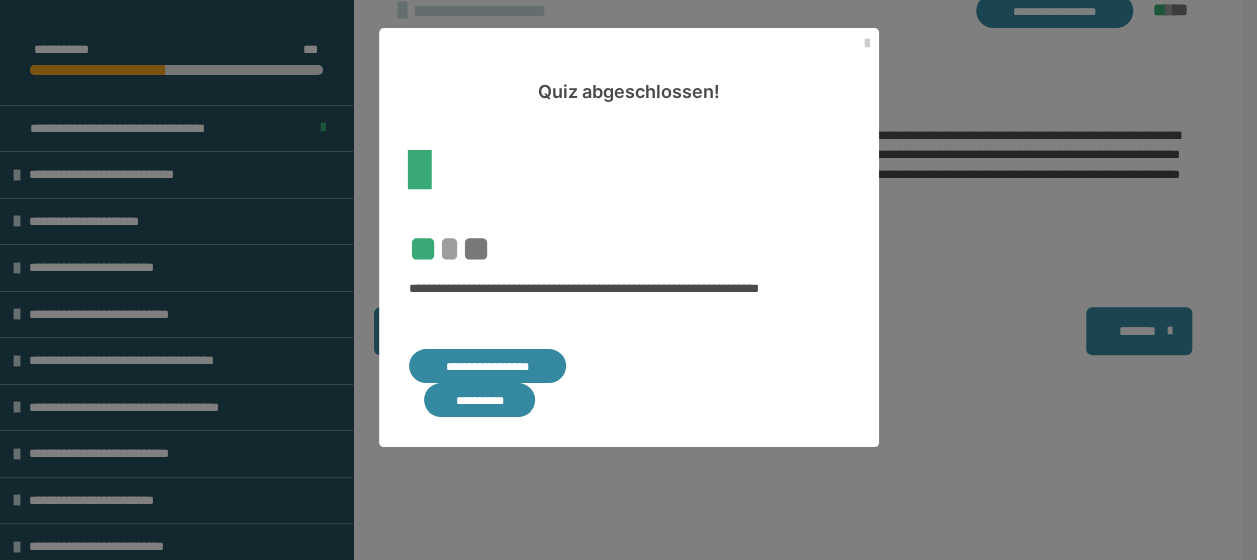 scroll, scrollTop: 340, scrollLeft: 0, axis: vertical 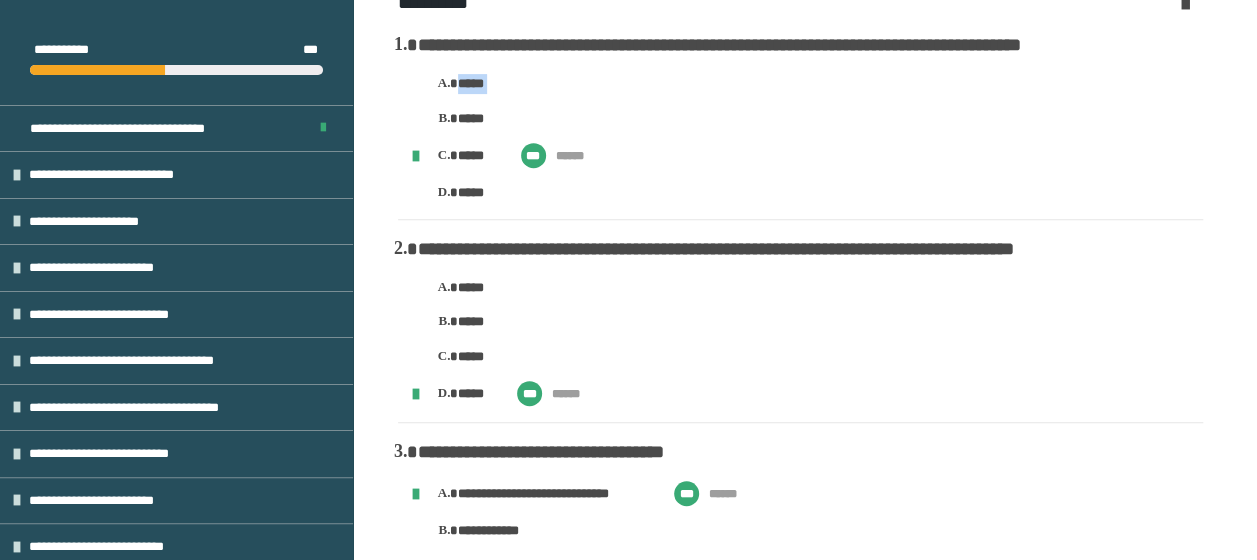 drag, startPoint x: 1256, startPoint y: 120, endPoint x: 1256, endPoint y: 100, distance: 20 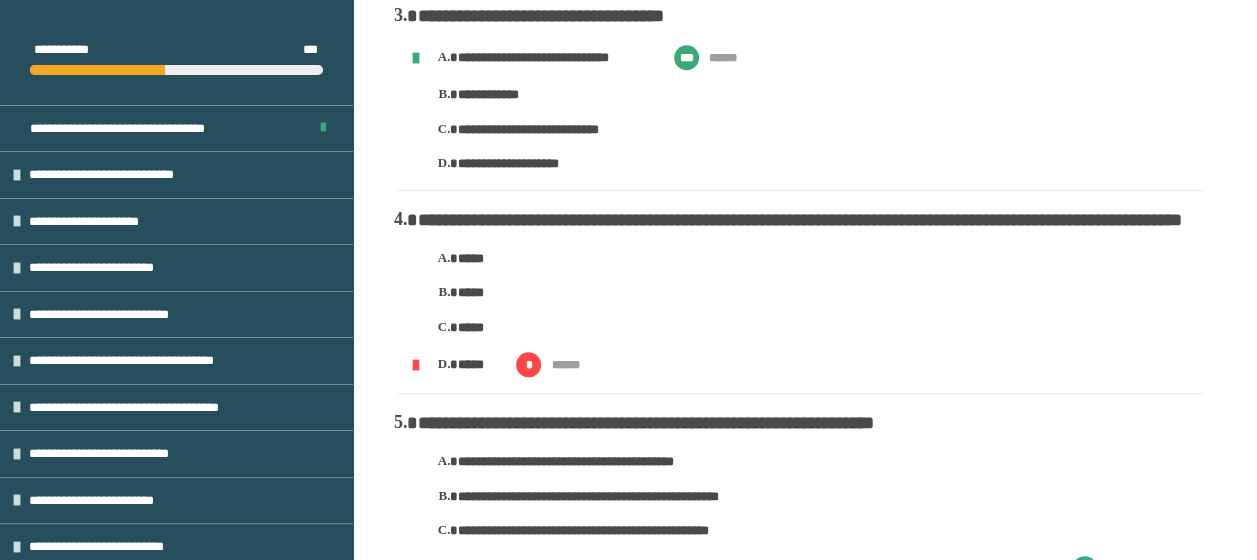 scroll, scrollTop: 830, scrollLeft: 0, axis: vertical 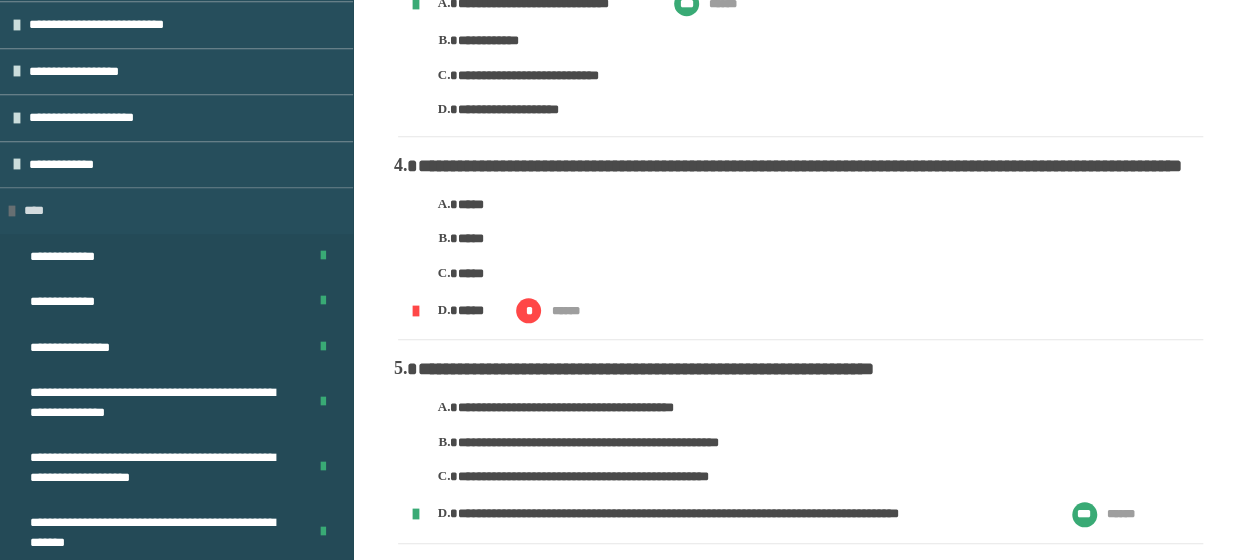 click at bounding box center [12, 211] 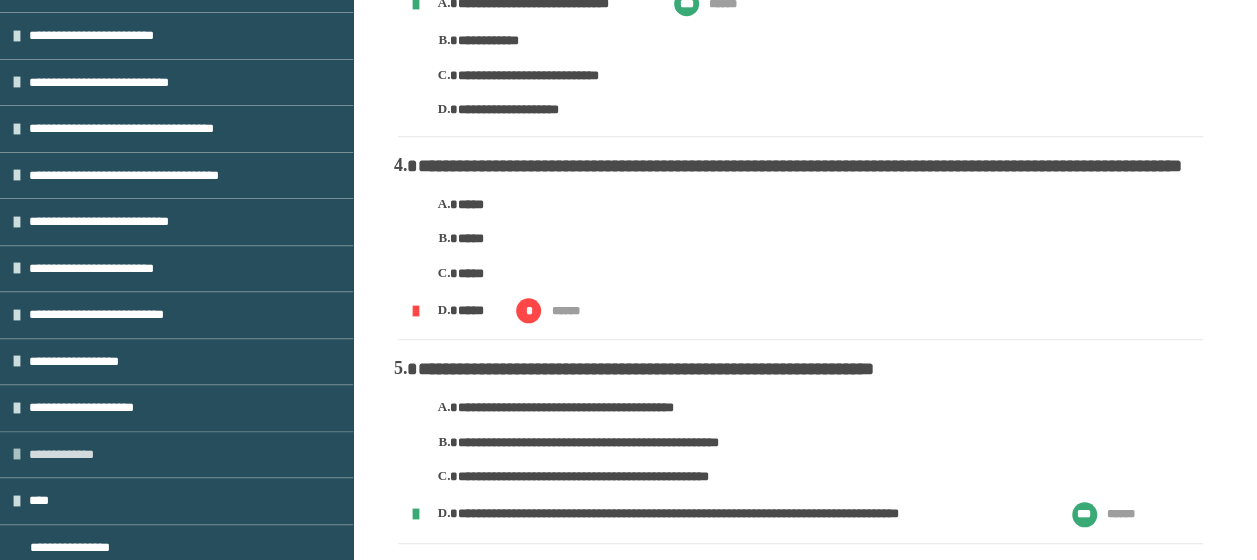 click on "**********" at bounding box center [176, 454] 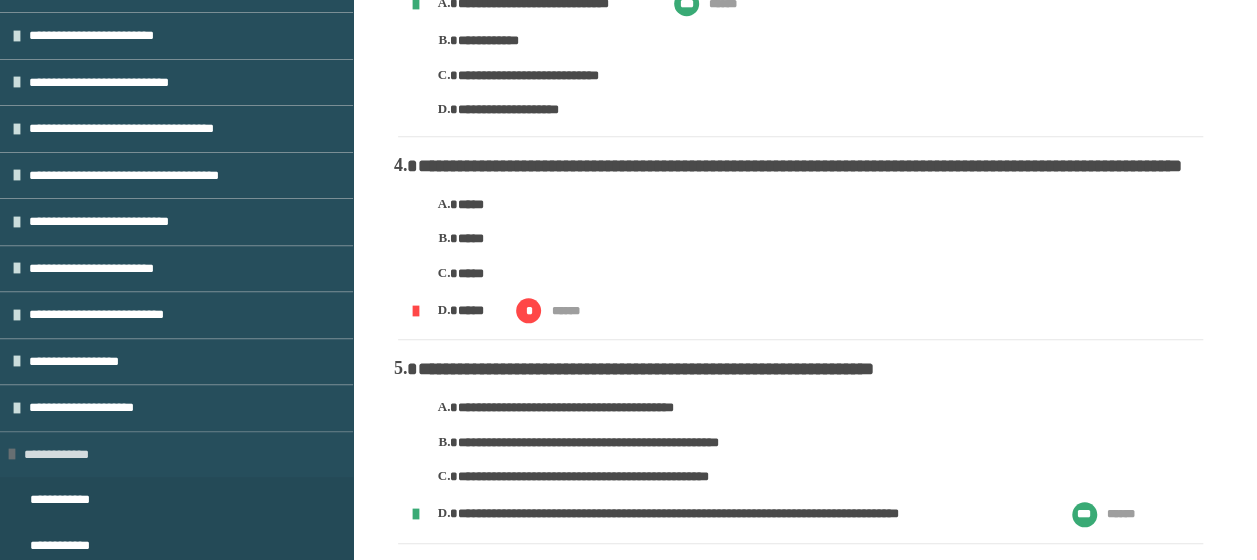 scroll, scrollTop: 522, scrollLeft: 0, axis: vertical 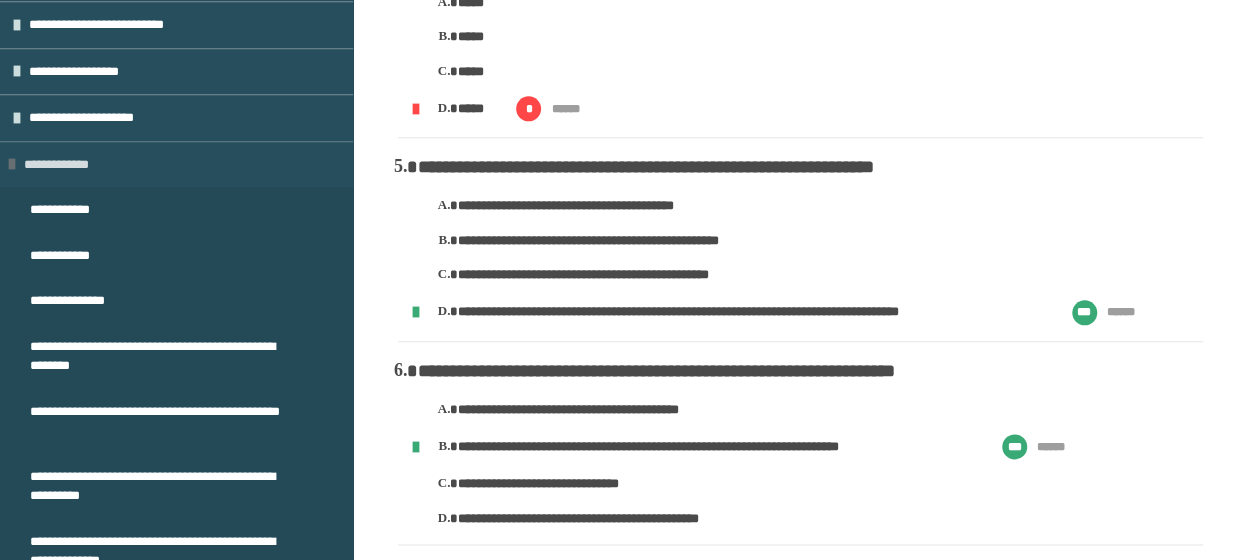 click at bounding box center [12, 164] 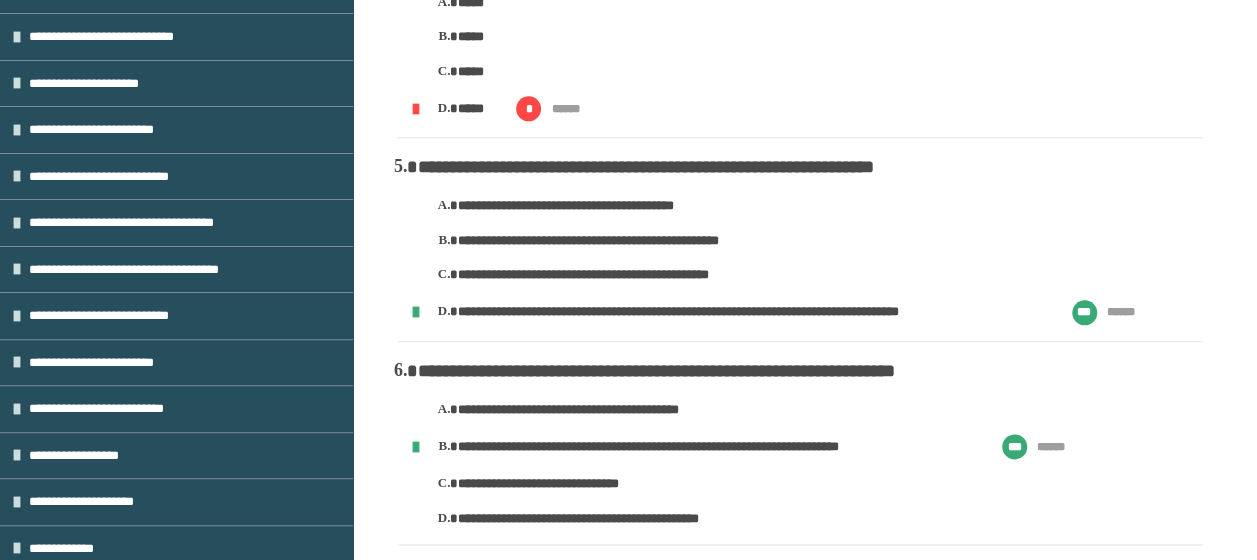 scroll, scrollTop: 139, scrollLeft: 0, axis: vertical 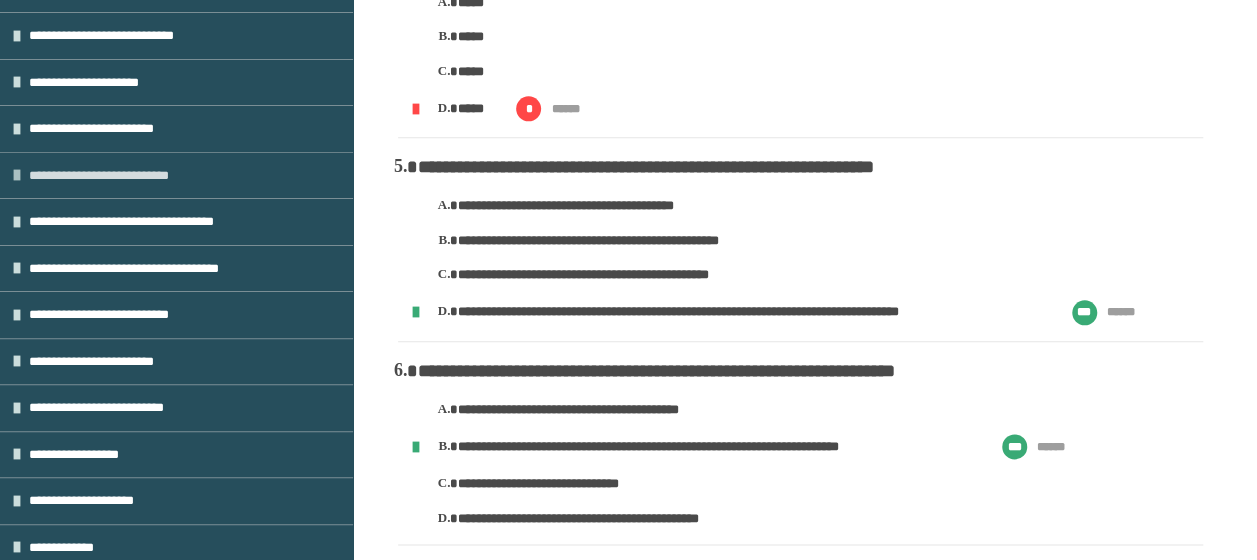 click on "**********" at bounding box center [176, 175] 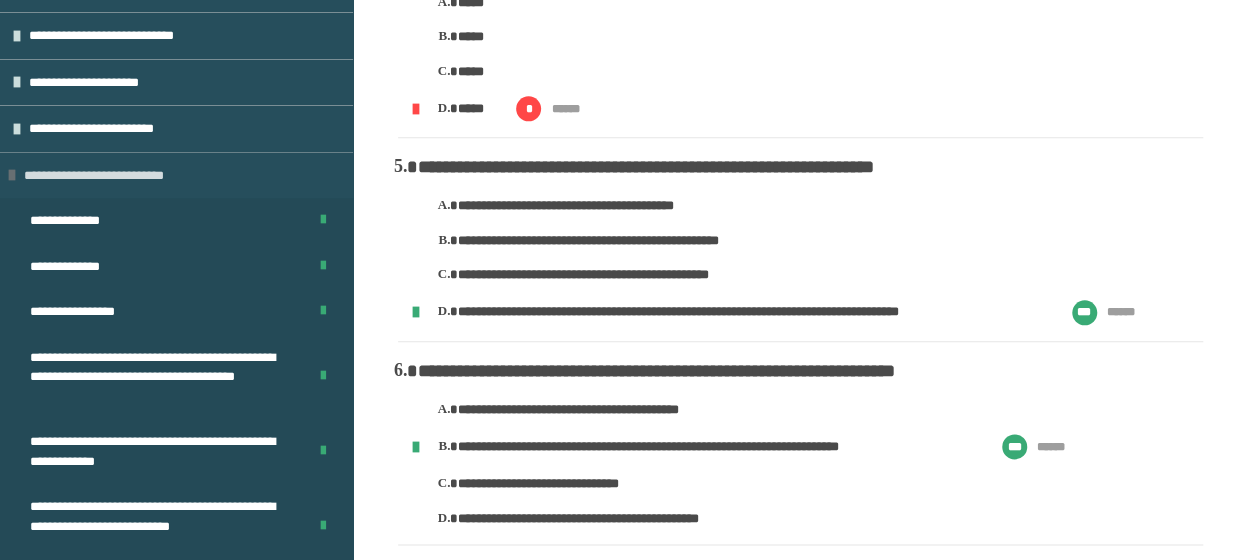 click at bounding box center (12, 175) 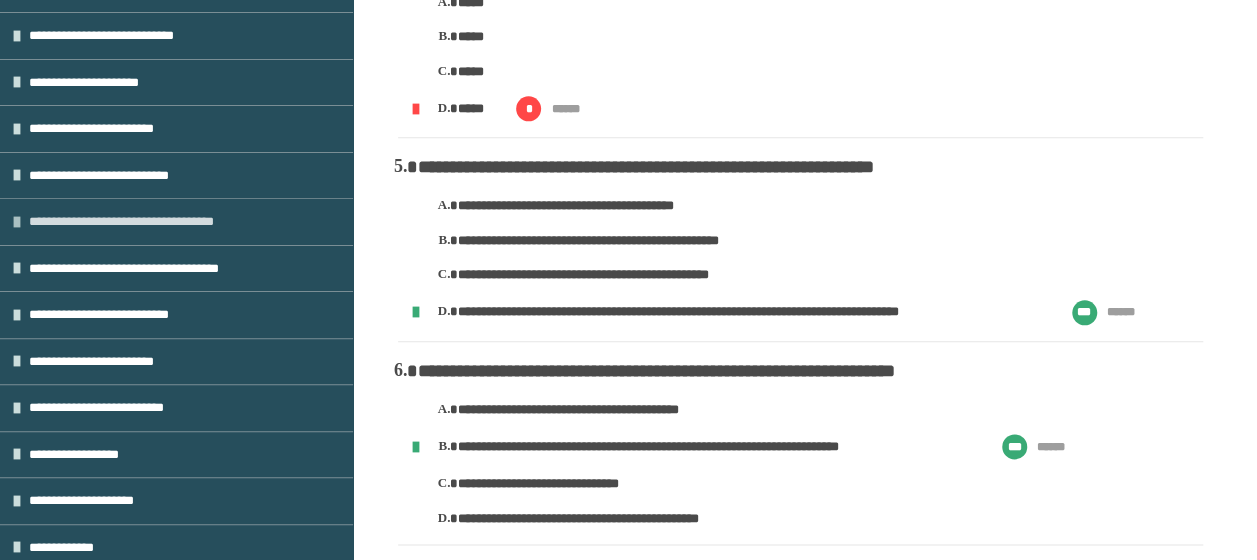 click at bounding box center (17, 222) 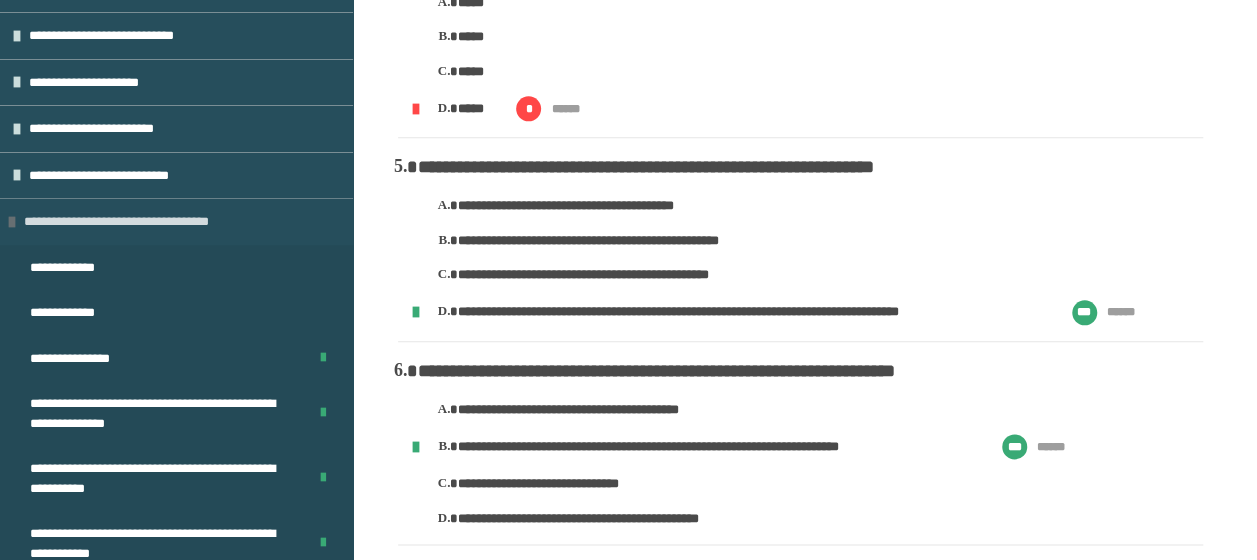 click at bounding box center [12, 222] 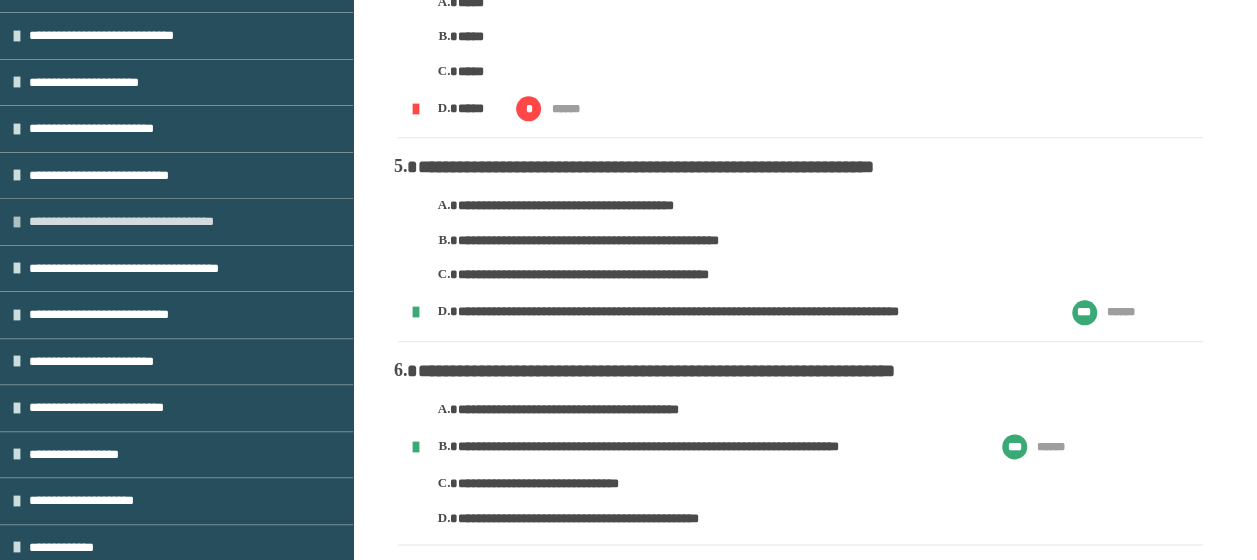 click at bounding box center (17, 222) 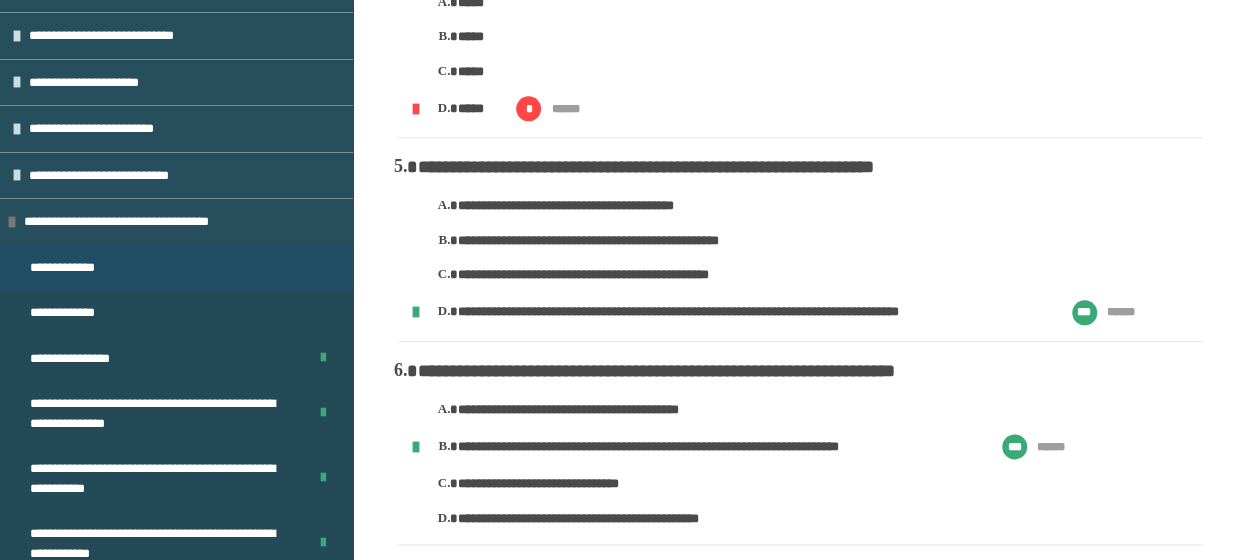 click on "**********" at bounding box center (77, 268) 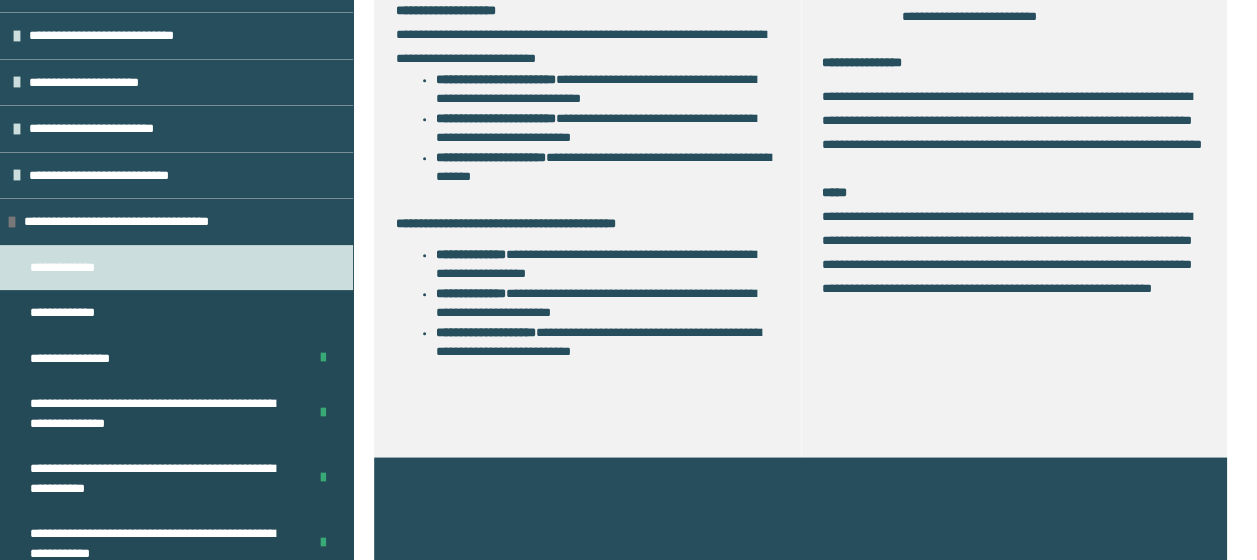 scroll, scrollTop: 1214, scrollLeft: 0, axis: vertical 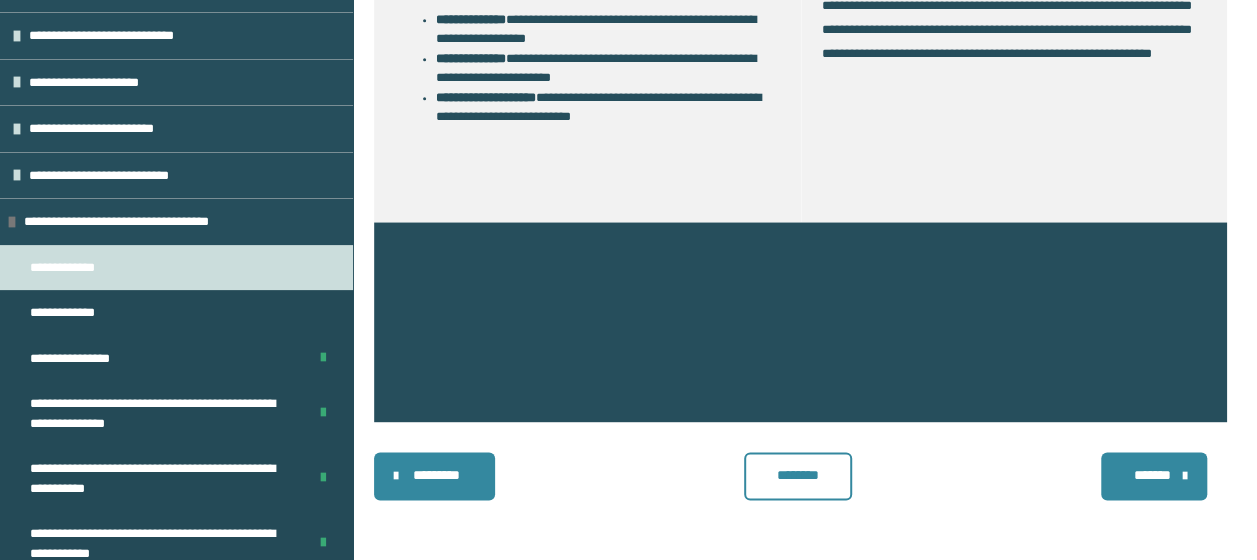 click on "********" at bounding box center [797, 475] 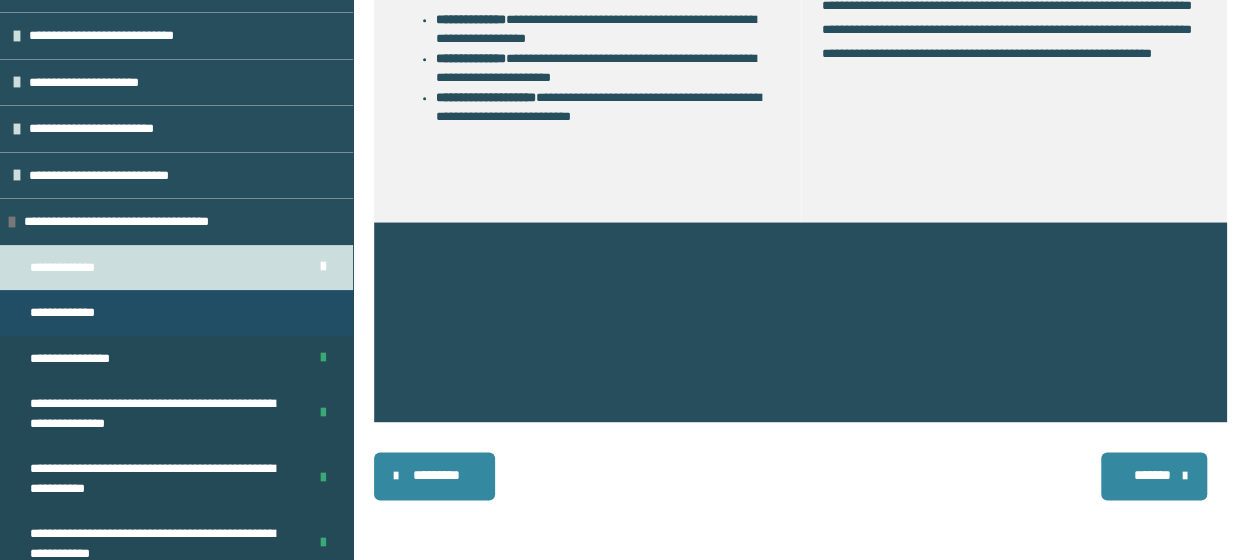 click on "**********" at bounding box center (176, 313) 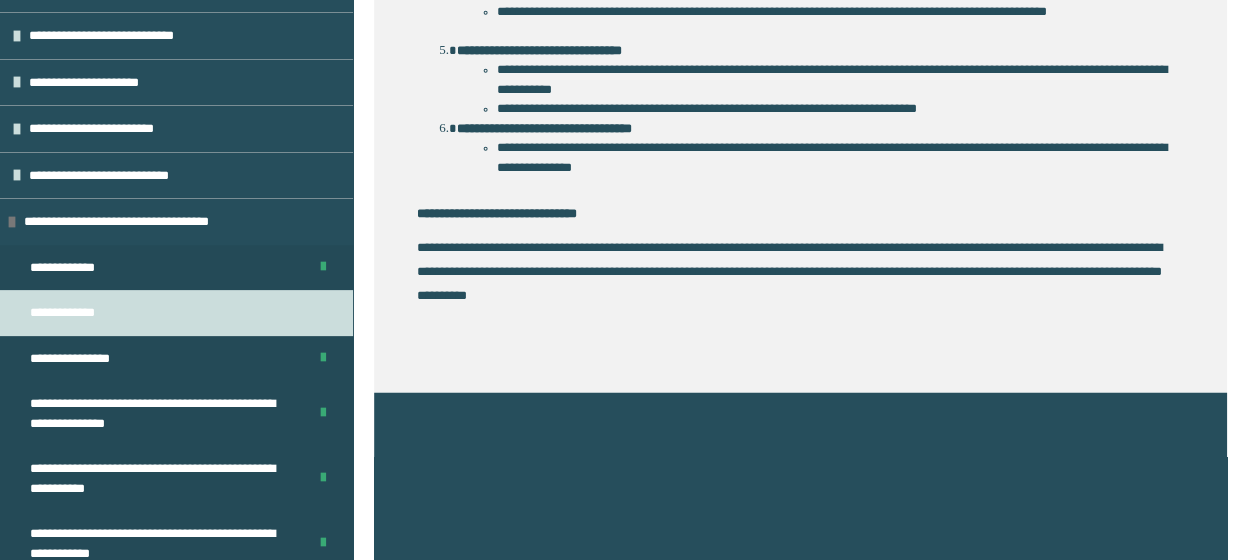 scroll, scrollTop: 1244, scrollLeft: 0, axis: vertical 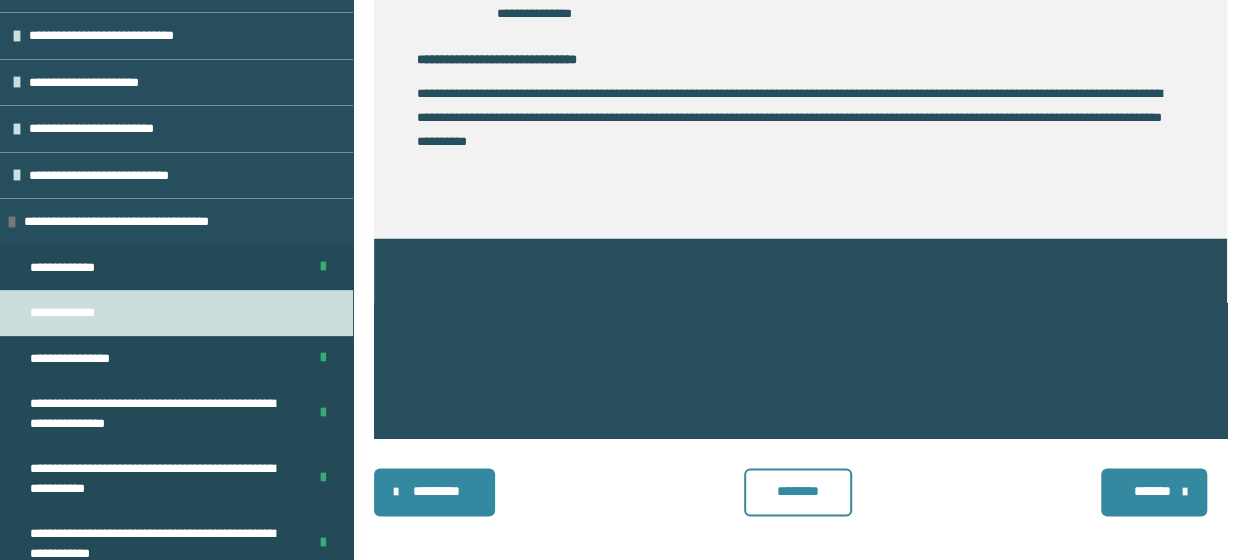 click on "********" at bounding box center (797, 491) 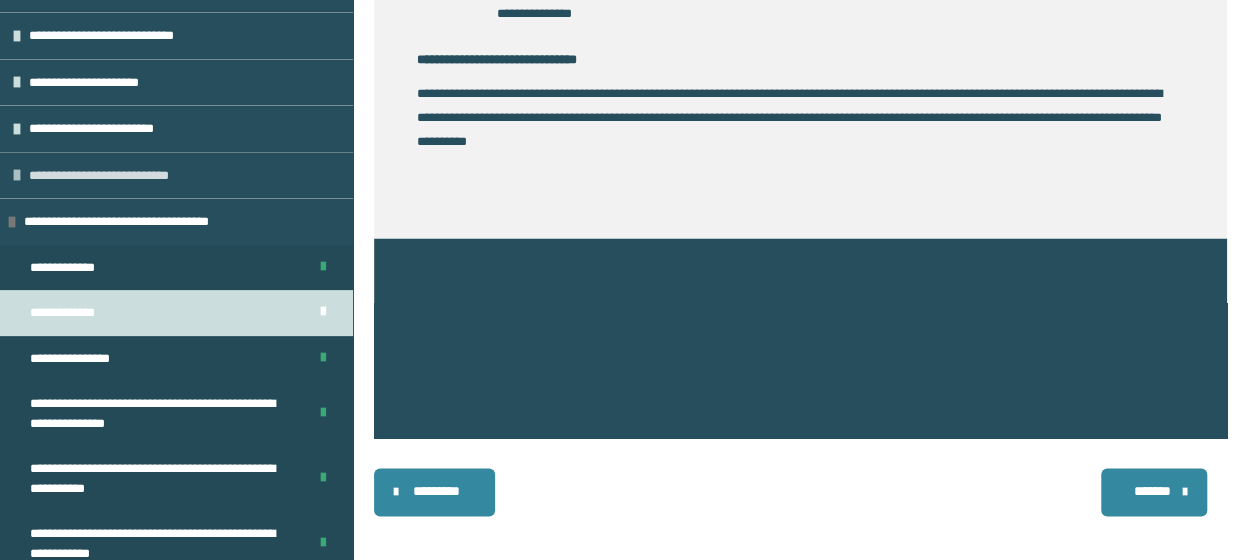 click on "**********" at bounding box center [122, 176] 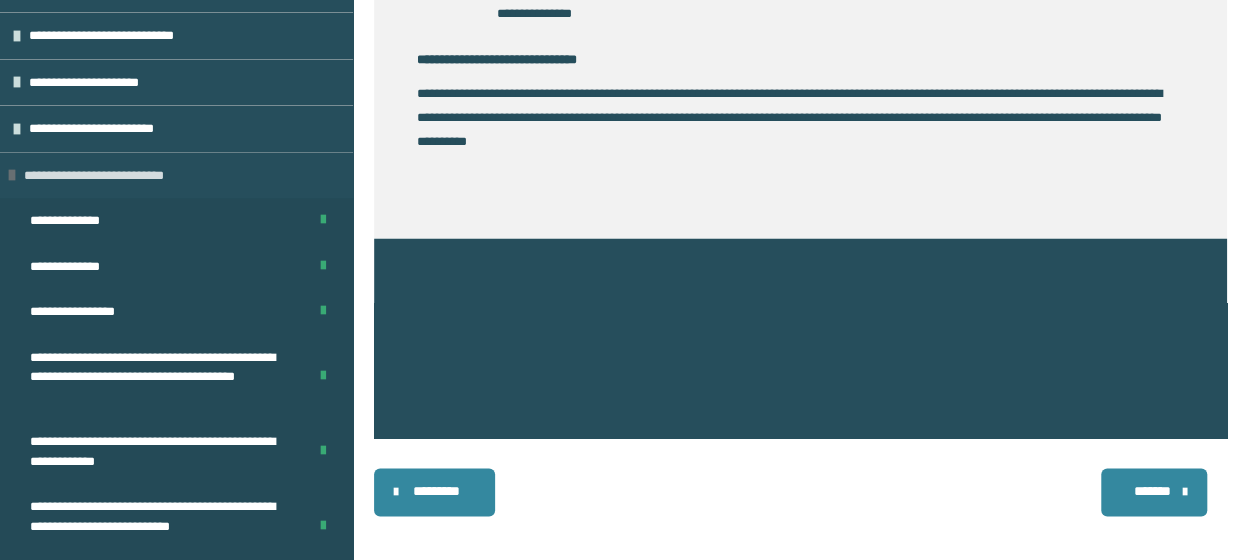 click on "**********" at bounding box center [117, 176] 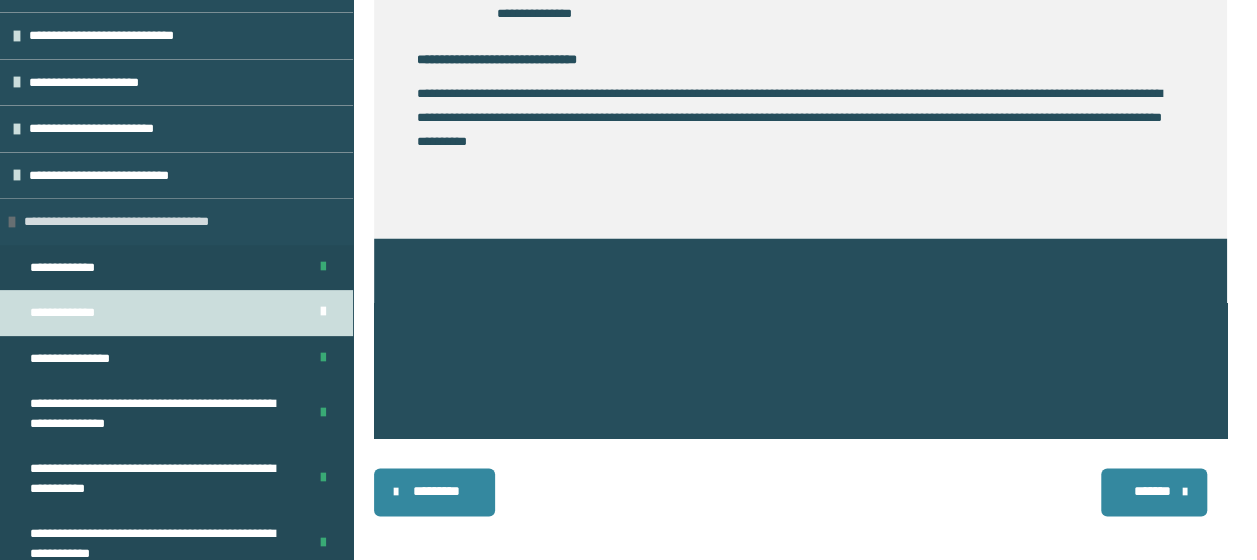 click at bounding box center [12, 222] 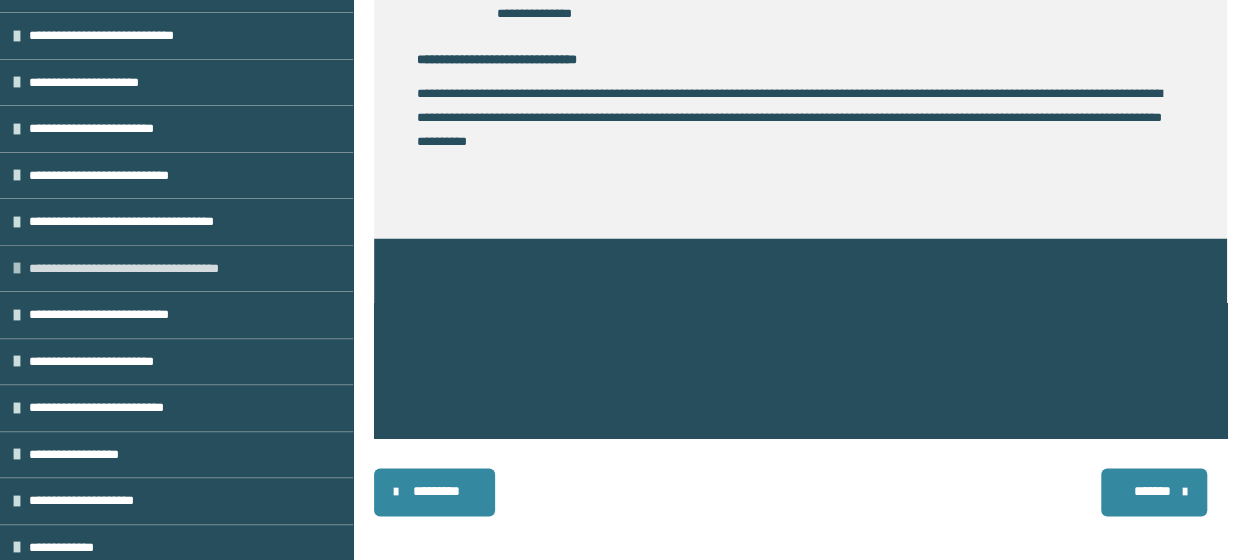 click at bounding box center (17, 268) 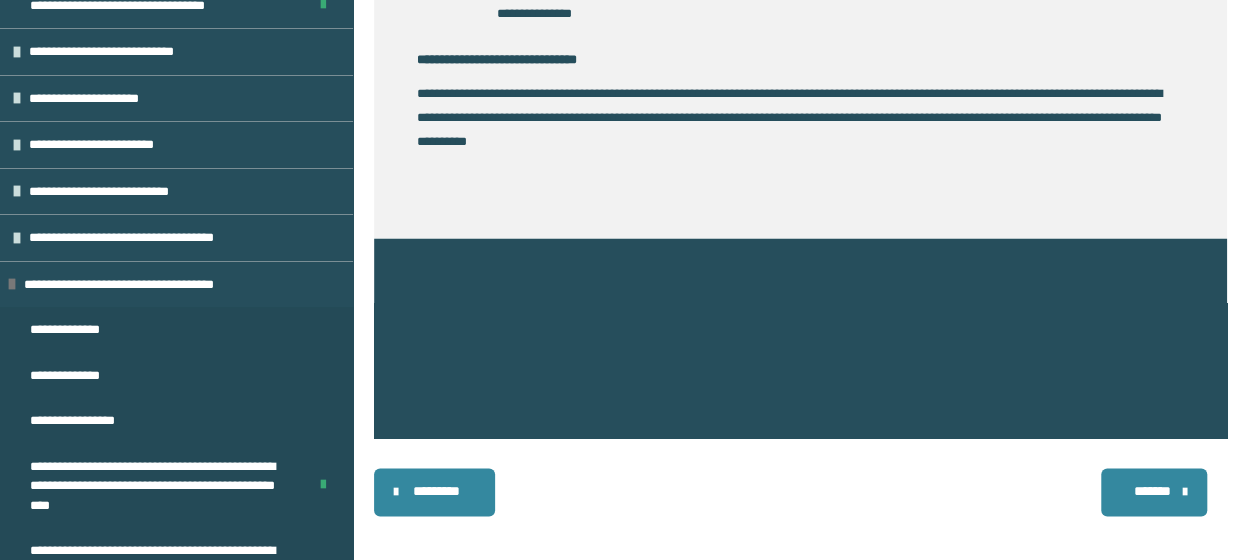 scroll, scrollTop: 121, scrollLeft: 0, axis: vertical 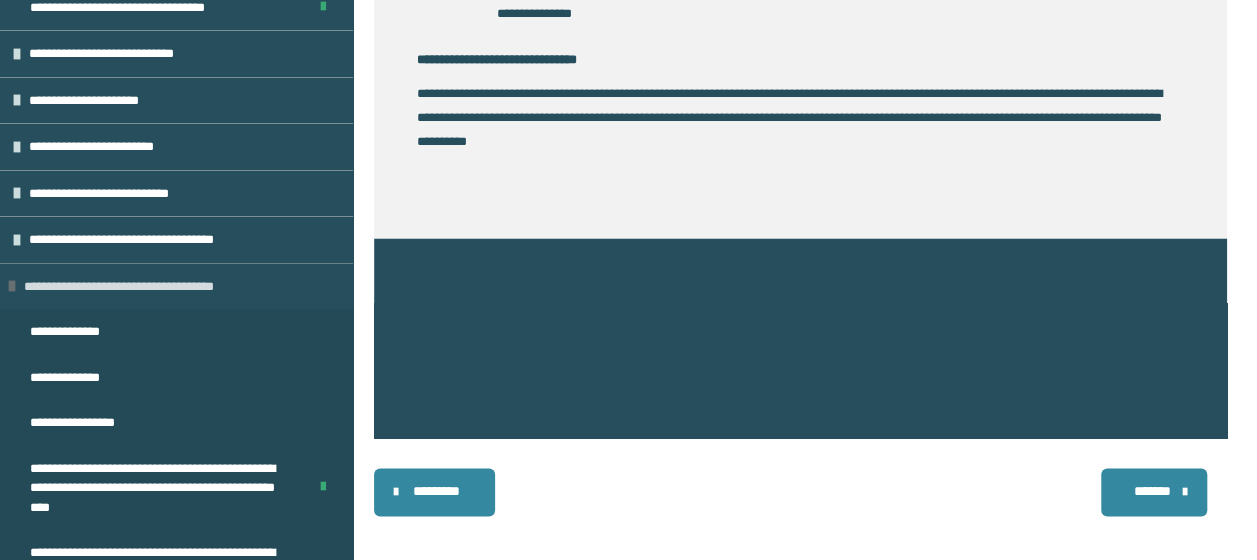 click at bounding box center (12, 286) 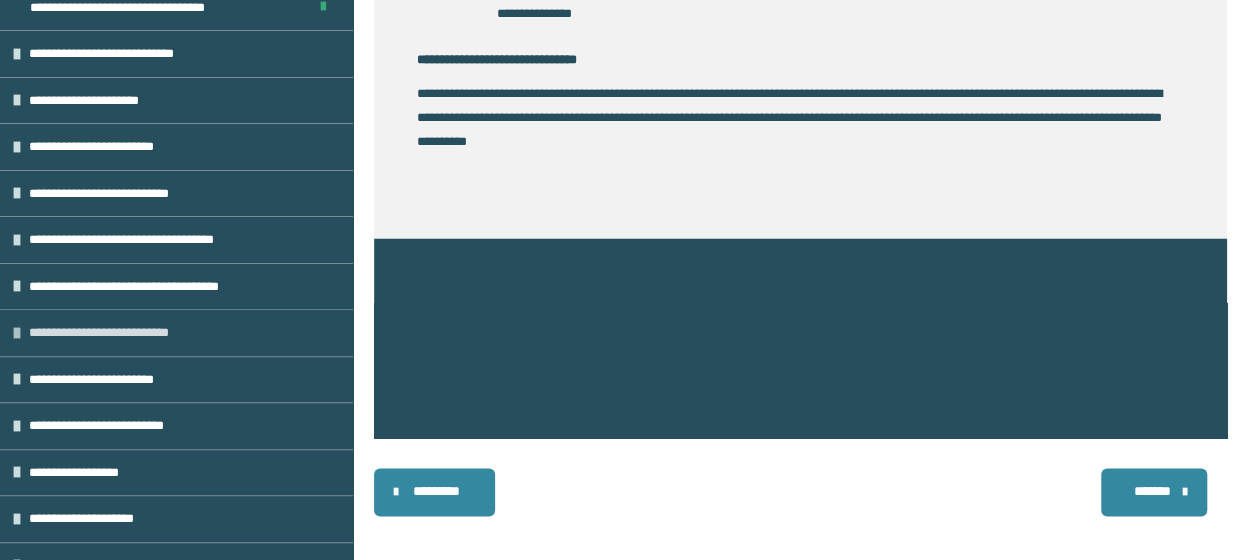 click at bounding box center (17, 333) 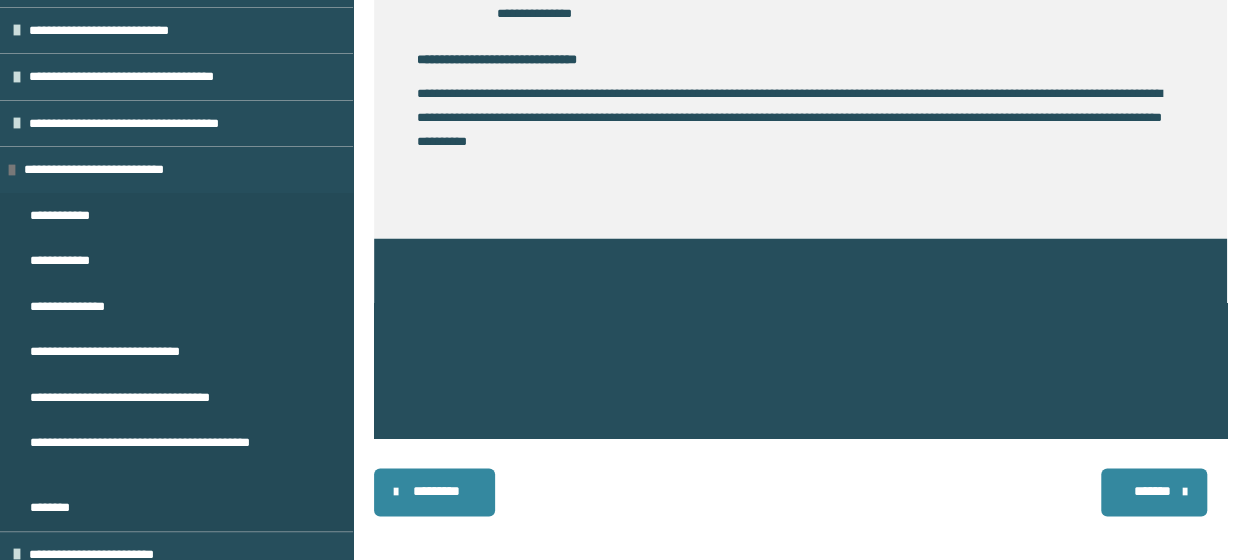 scroll, scrollTop: 258, scrollLeft: 0, axis: vertical 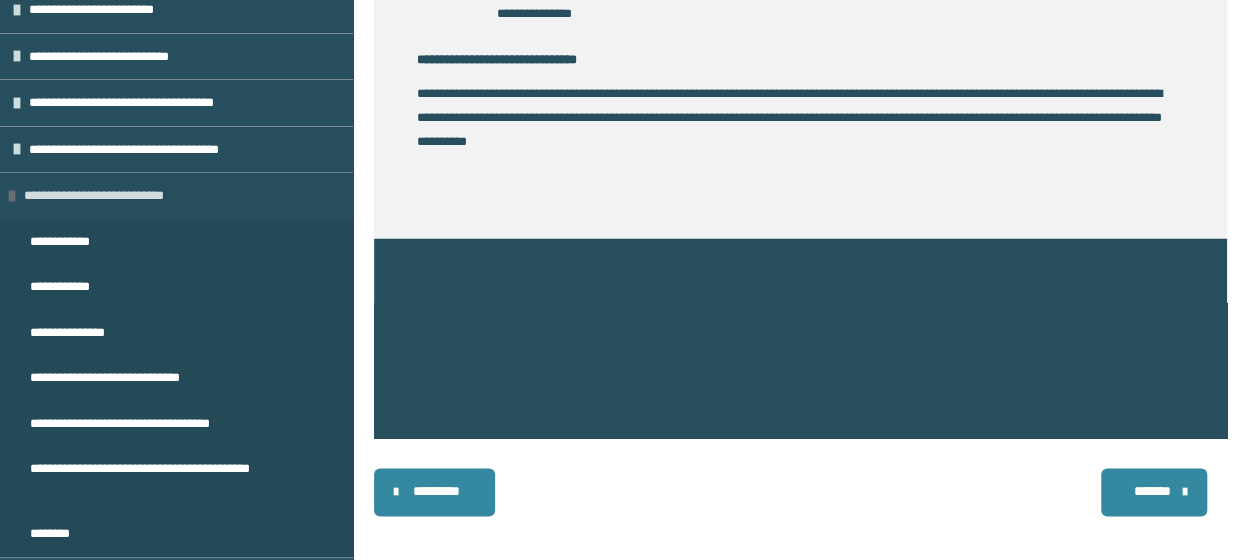 click at bounding box center (12, 196) 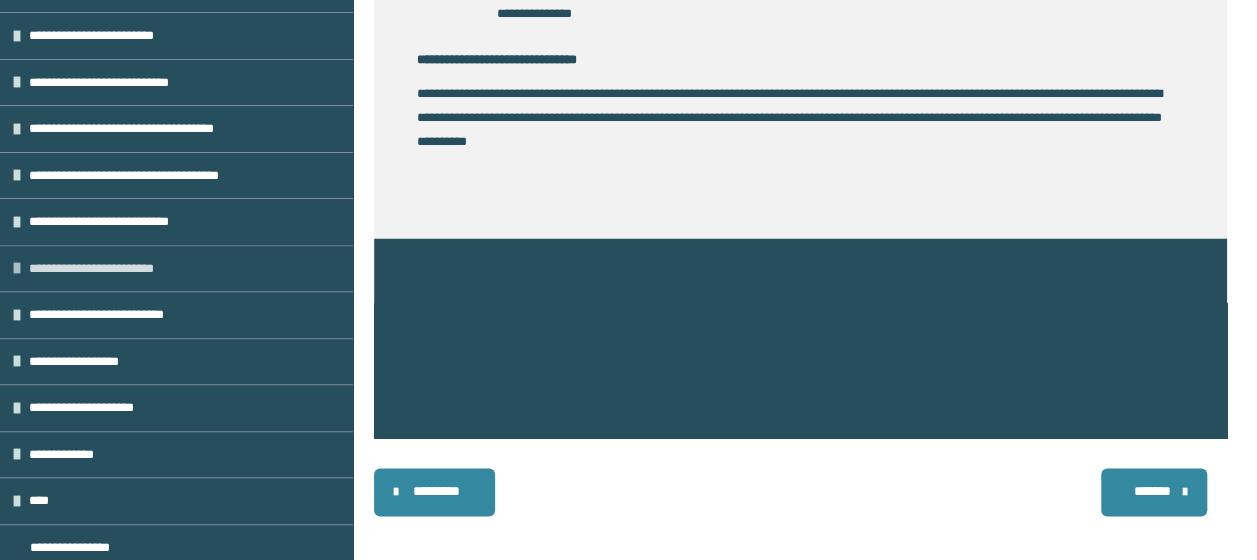 click at bounding box center (17, 268) 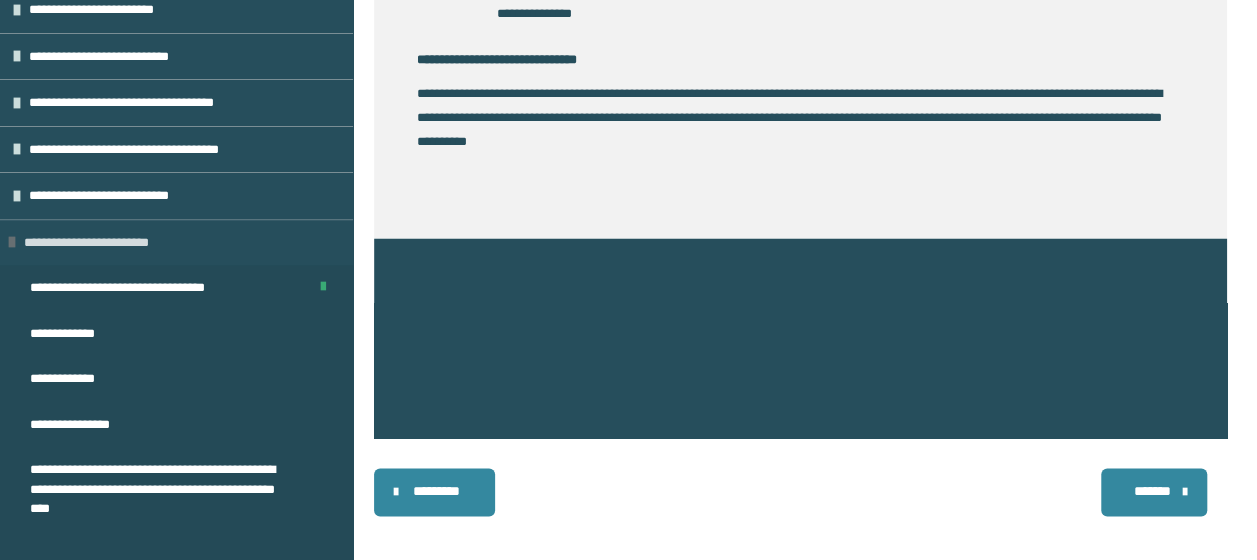 click on "**********" at bounding box center [176, 242] 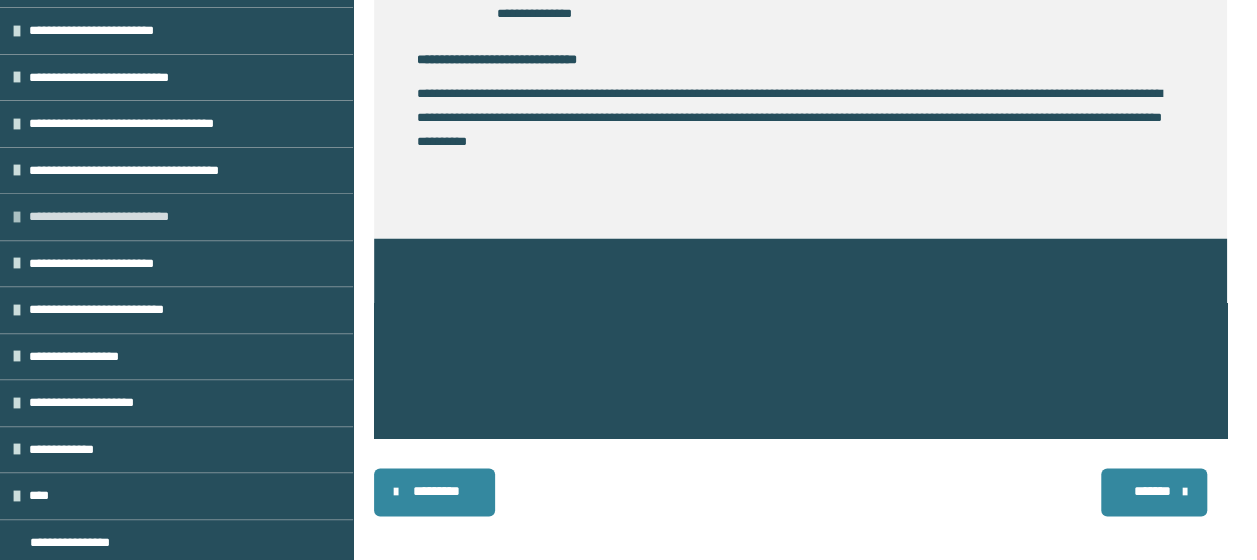 scroll, scrollTop: 232, scrollLeft: 0, axis: vertical 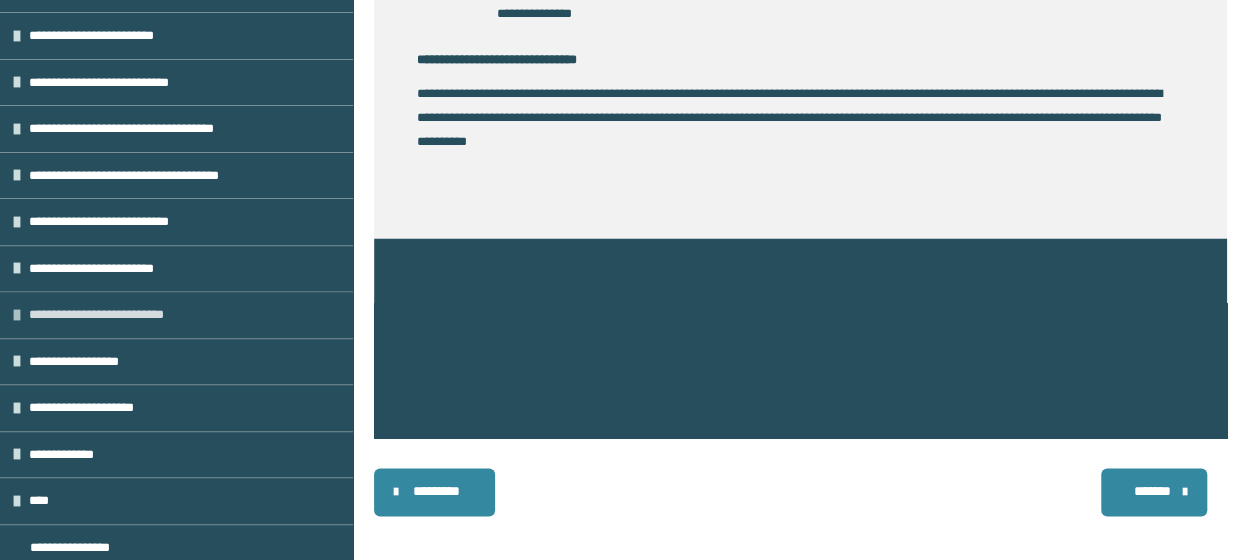 click at bounding box center (17, 315) 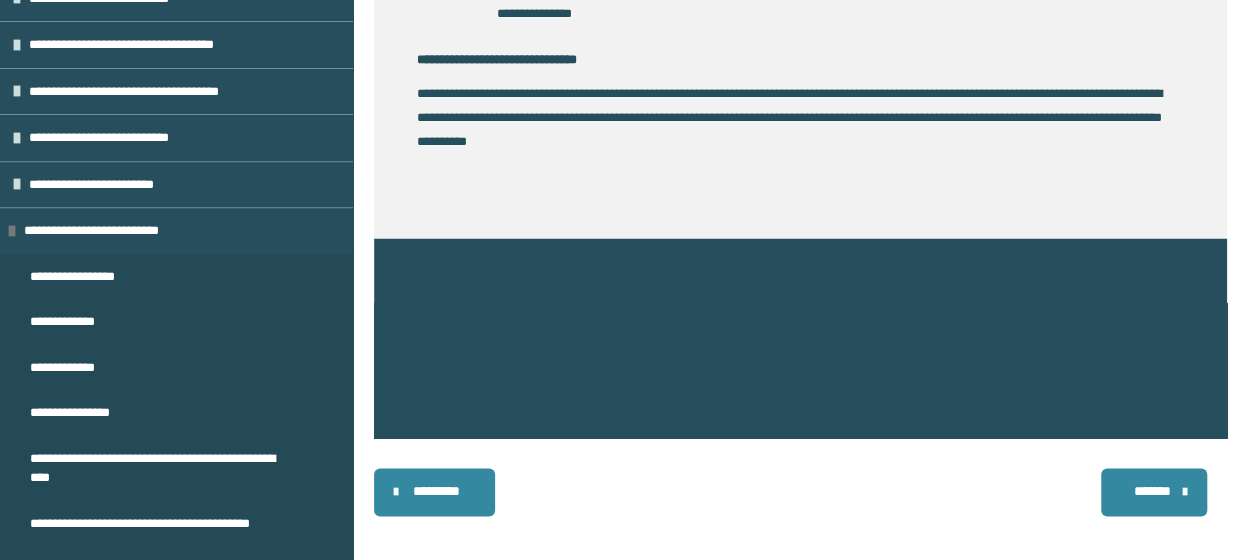 scroll, scrollTop: 310, scrollLeft: 0, axis: vertical 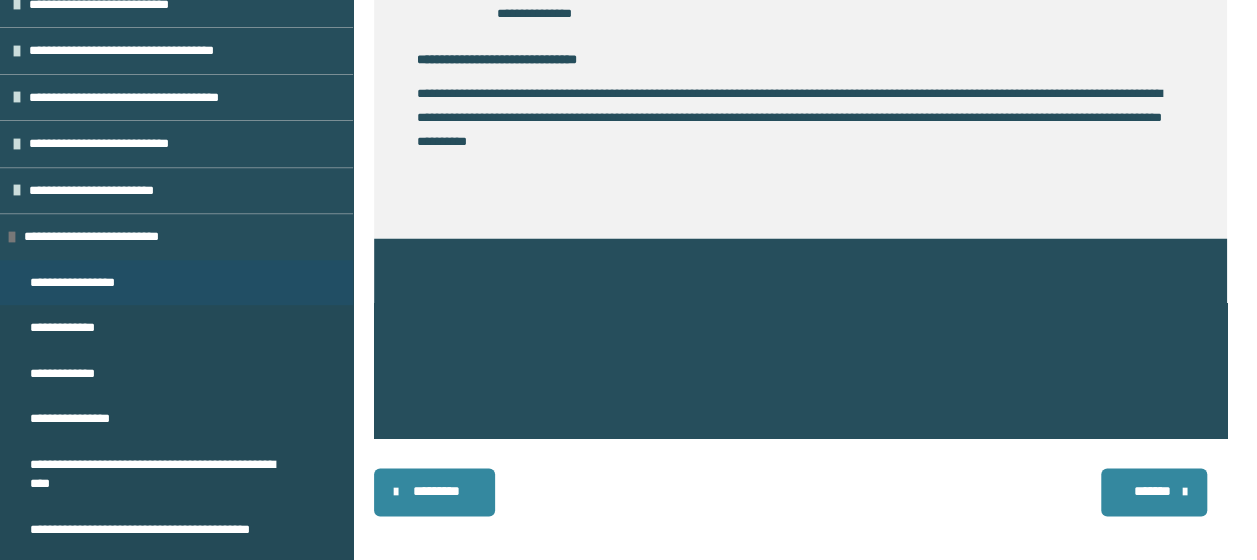 click on "**********" at bounding box center (176, 283) 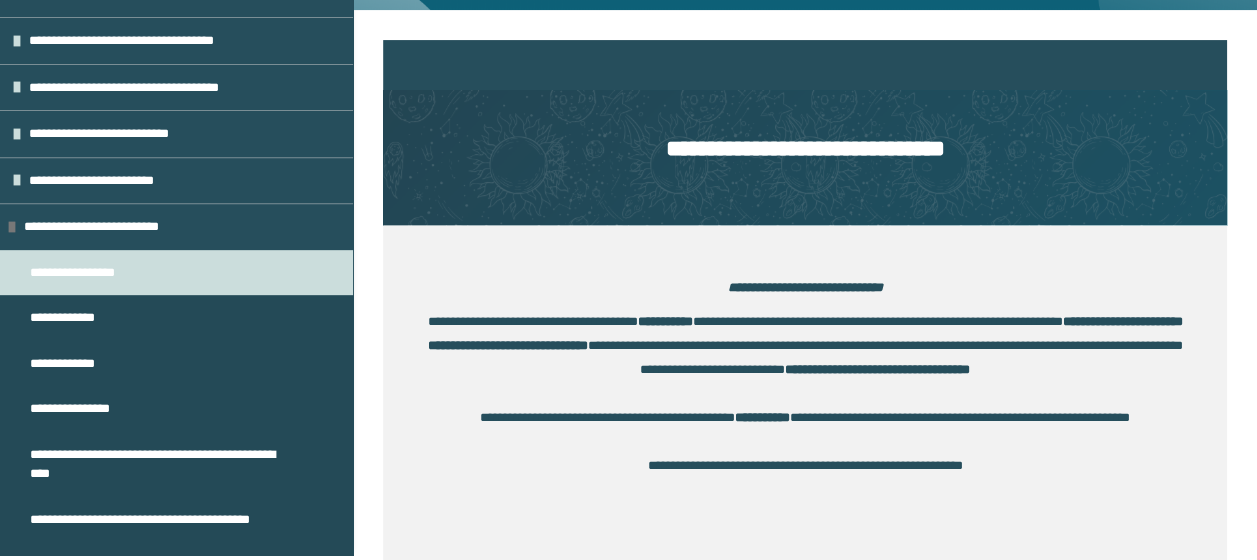 scroll, scrollTop: 0, scrollLeft: 0, axis: both 